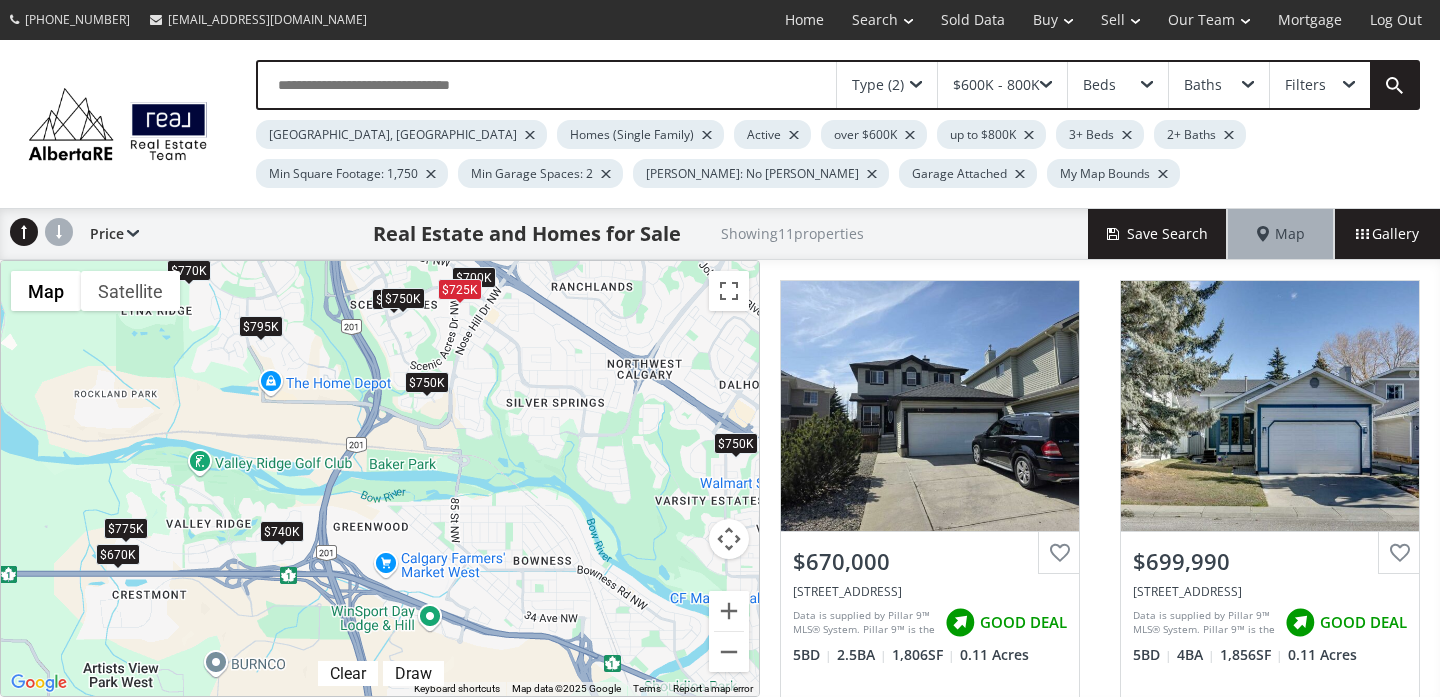 scroll, scrollTop: 0, scrollLeft: 0, axis: both 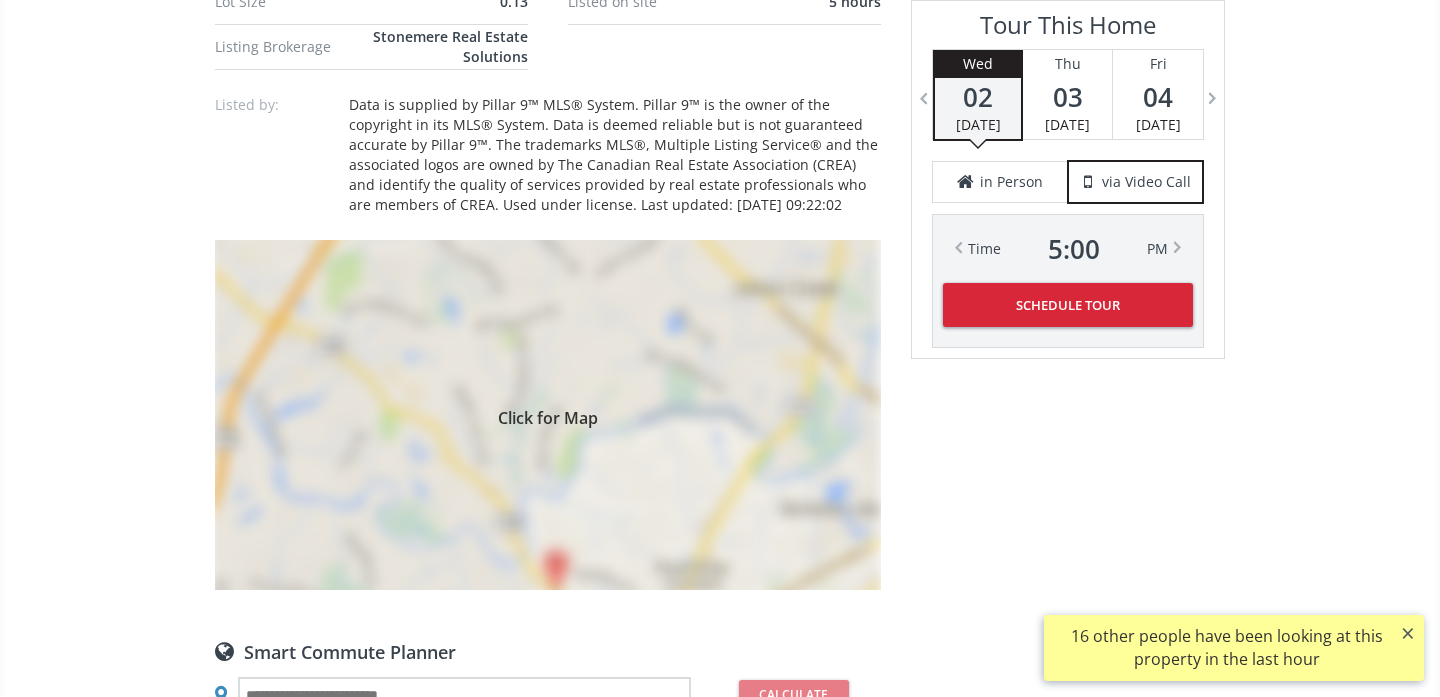 click on "Click for Map" at bounding box center (548, 415) 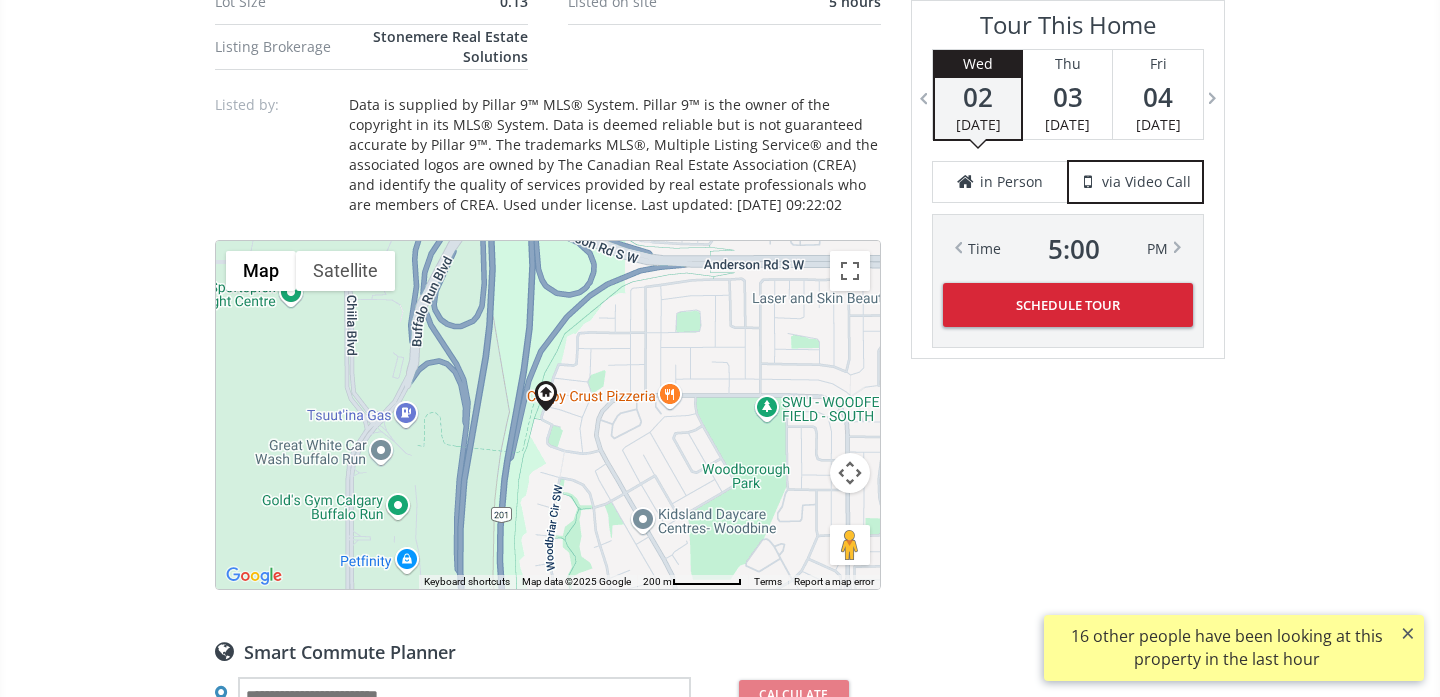 click at bounding box center [850, 473] 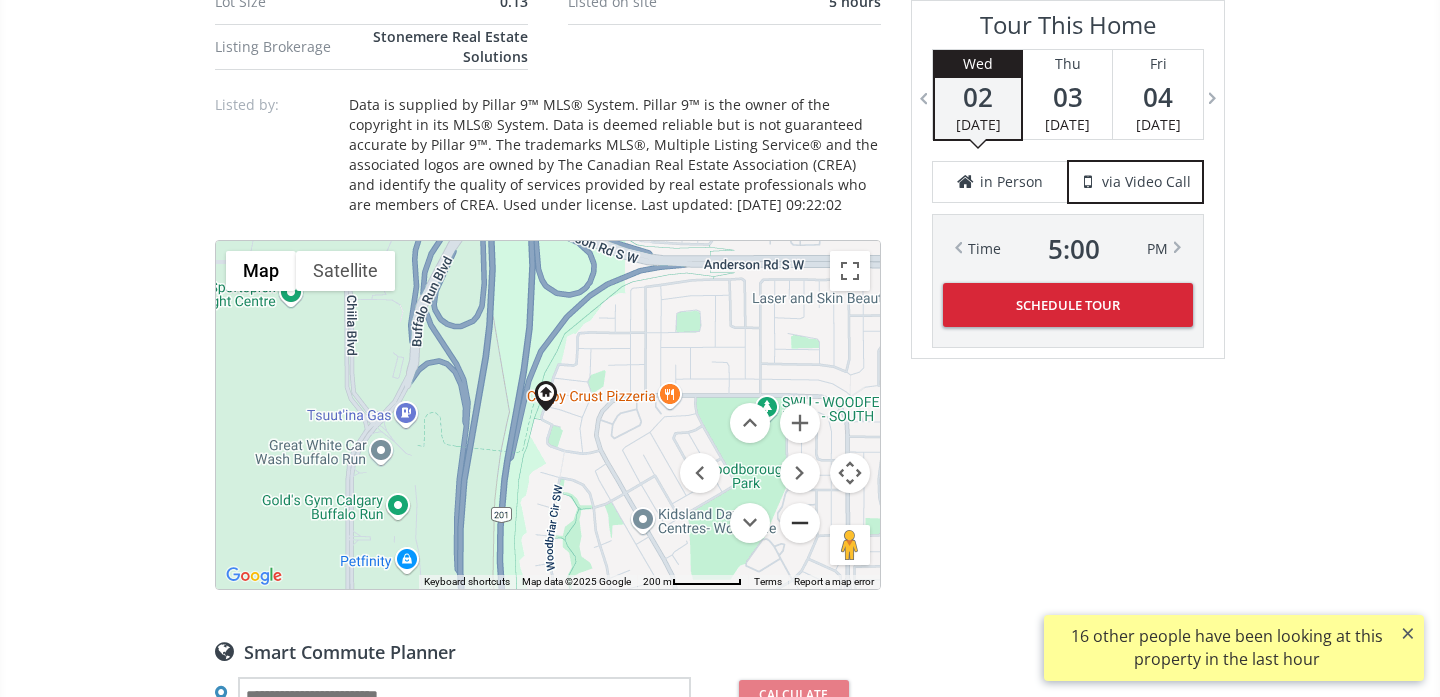 click at bounding box center [800, 523] 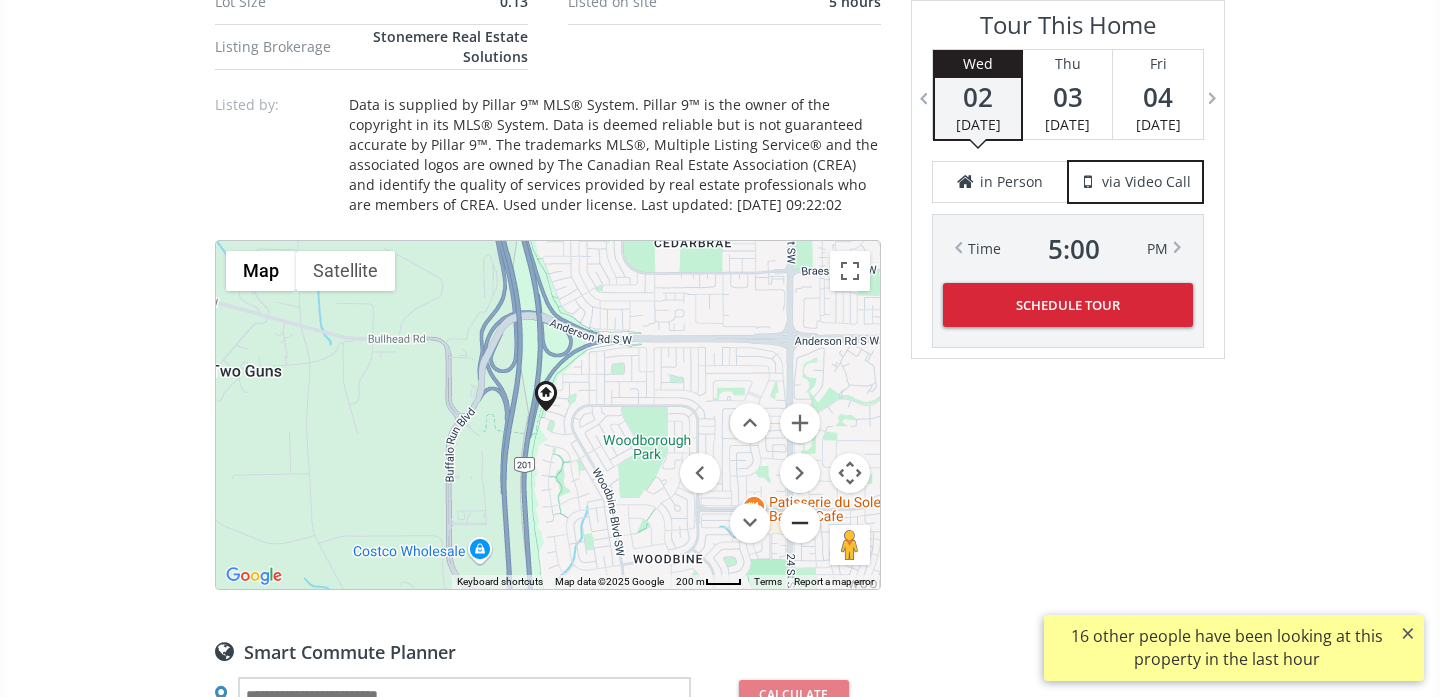 click at bounding box center (800, 523) 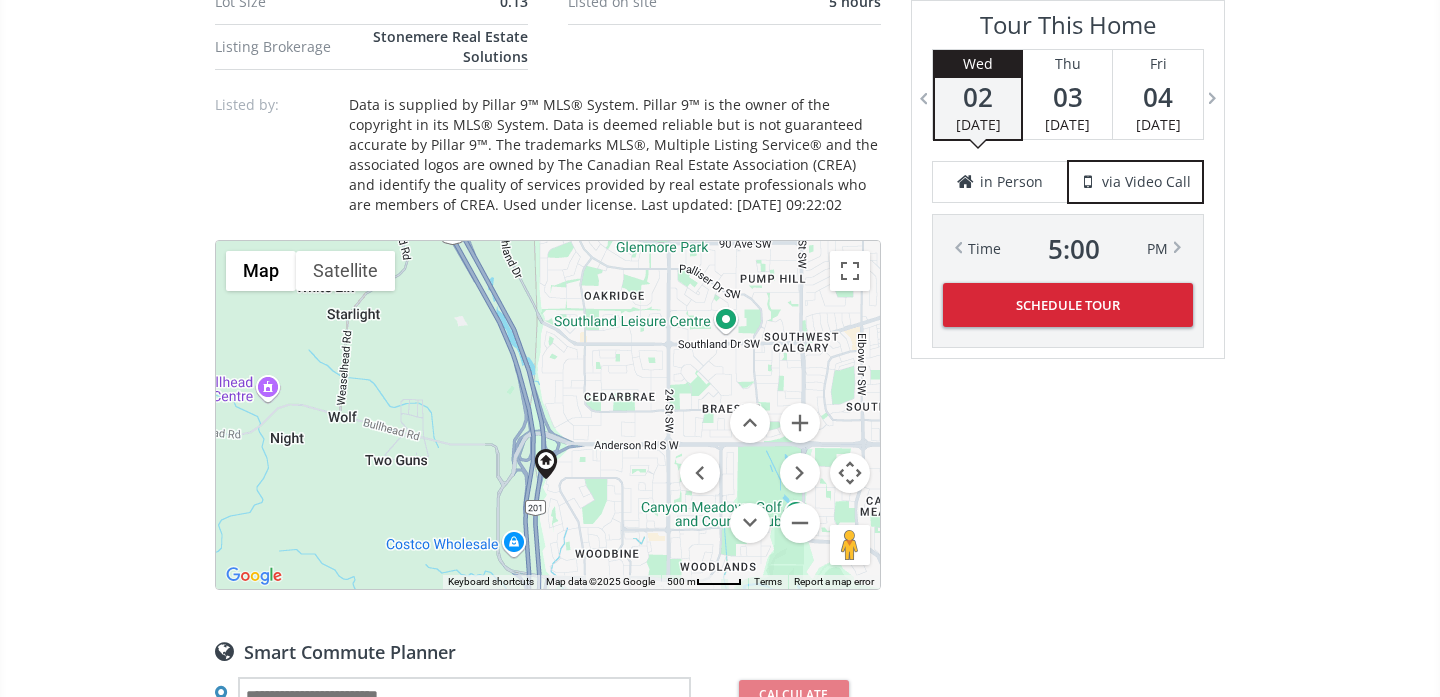 drag, startPoint x: 580, startPoint y: 413, endPoint x: 580, endPoint y: 485, distance: 72 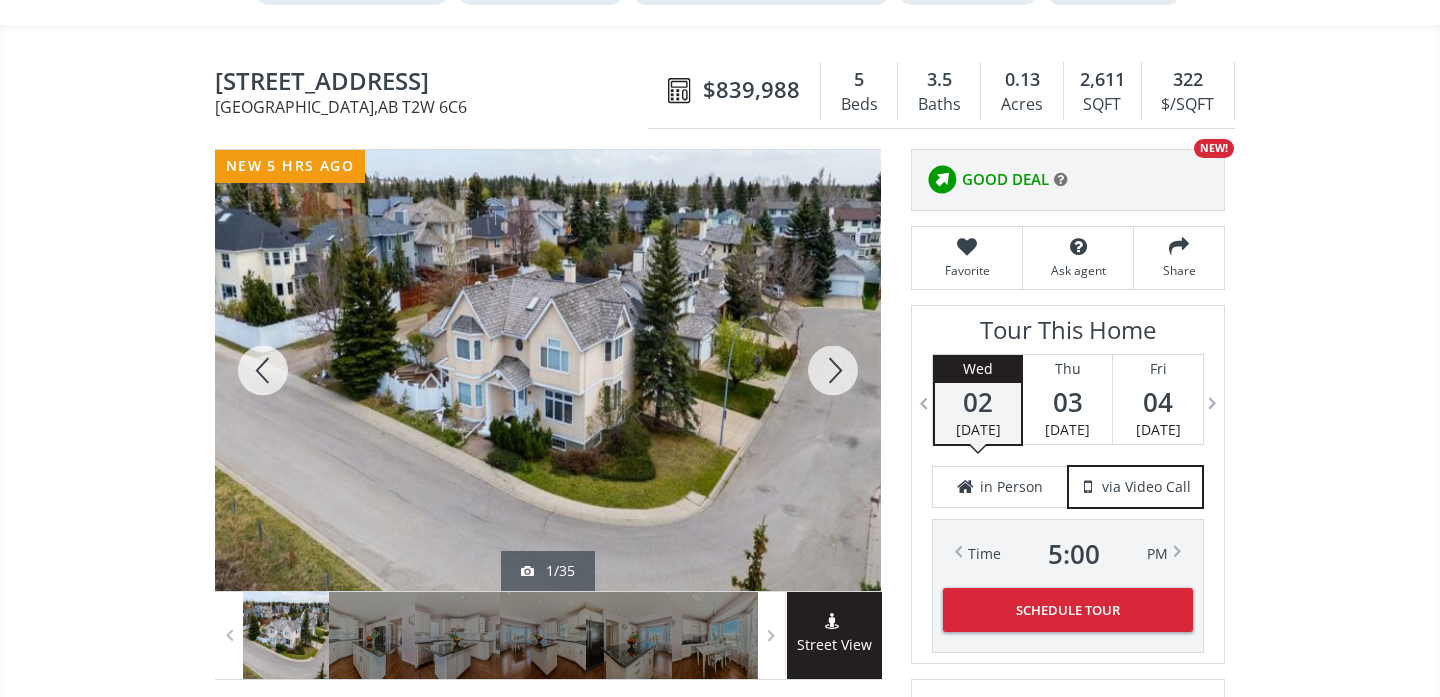scroll, scrollTop: 177, scrollLeft: 0, axis: vertical 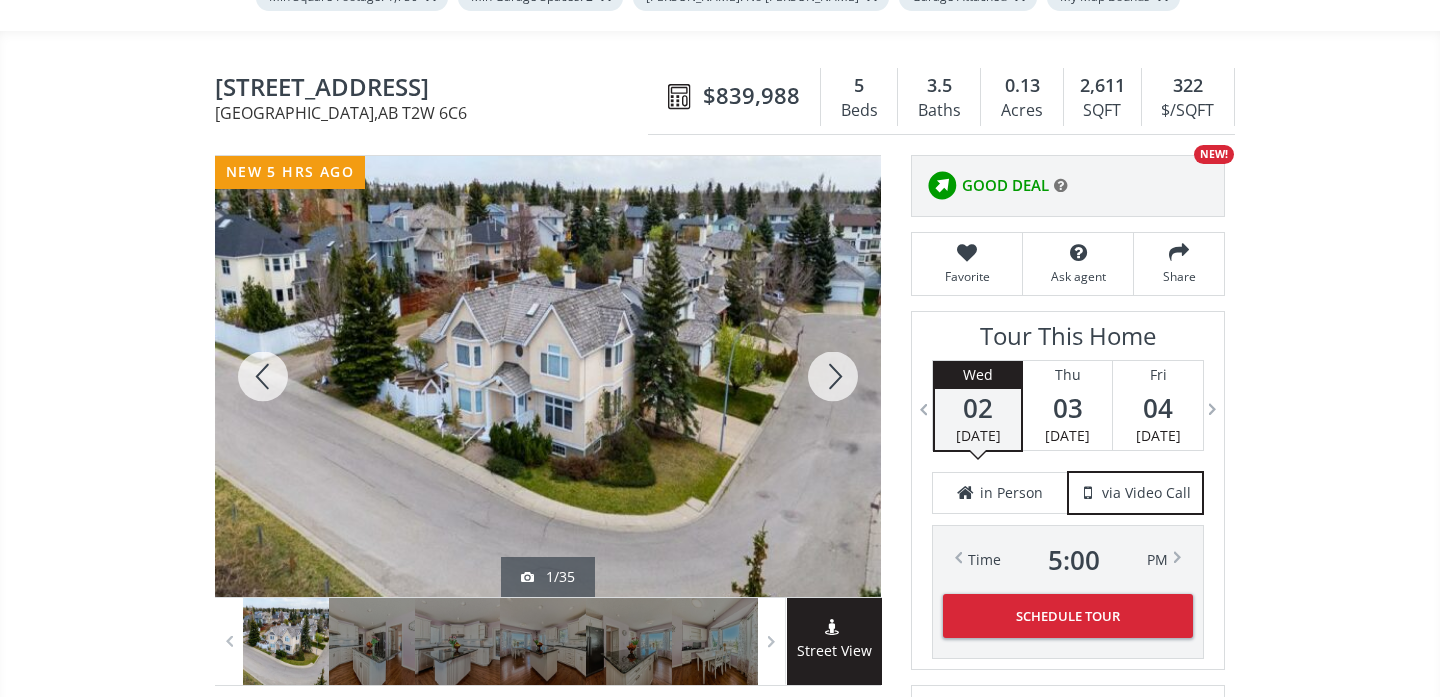 click at bounding box center [833, 376] 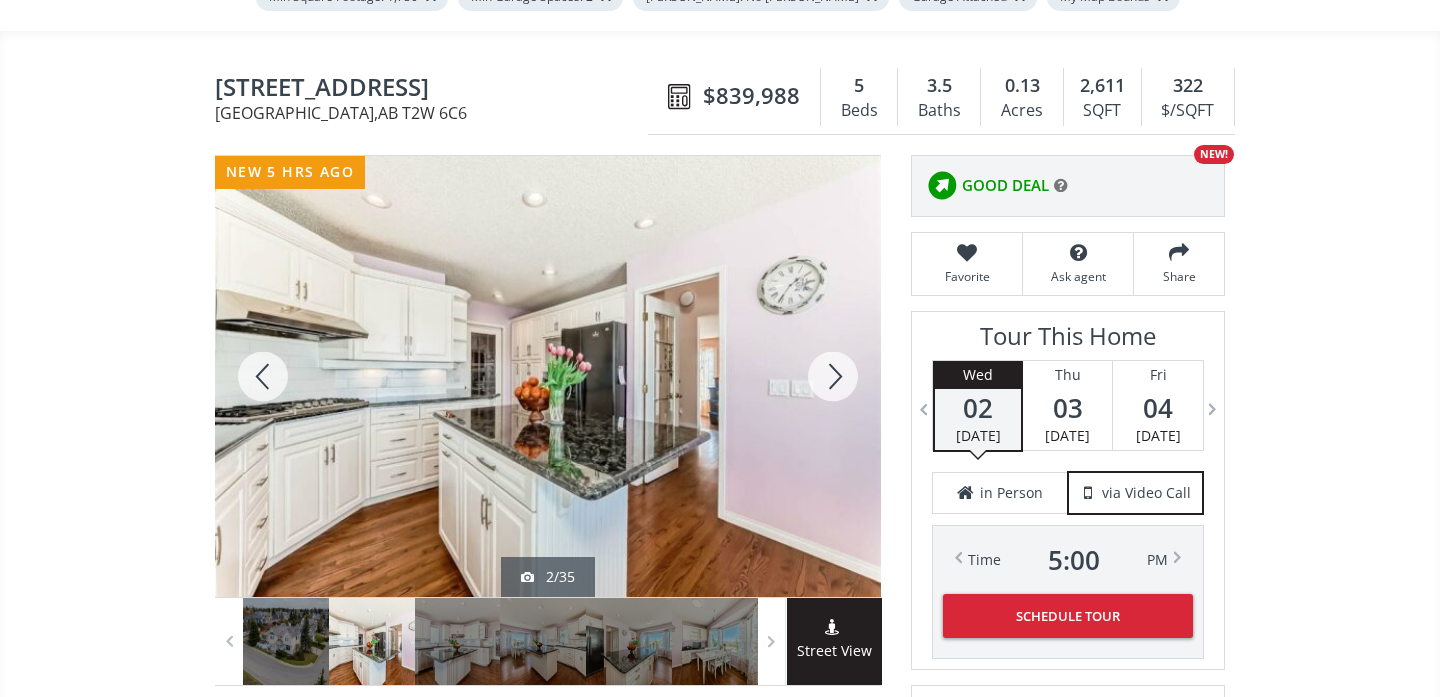 click at bounding box center (833, 376) 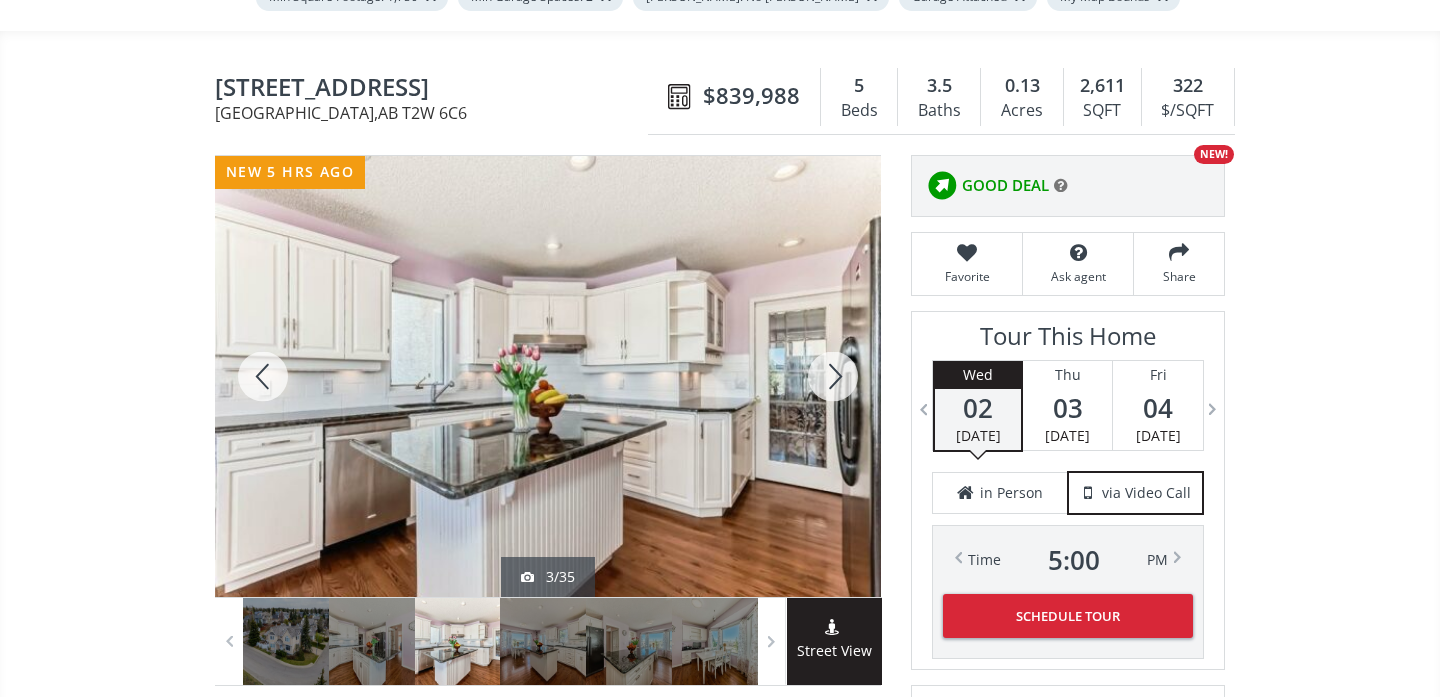 click at bounding box center [833, 376] 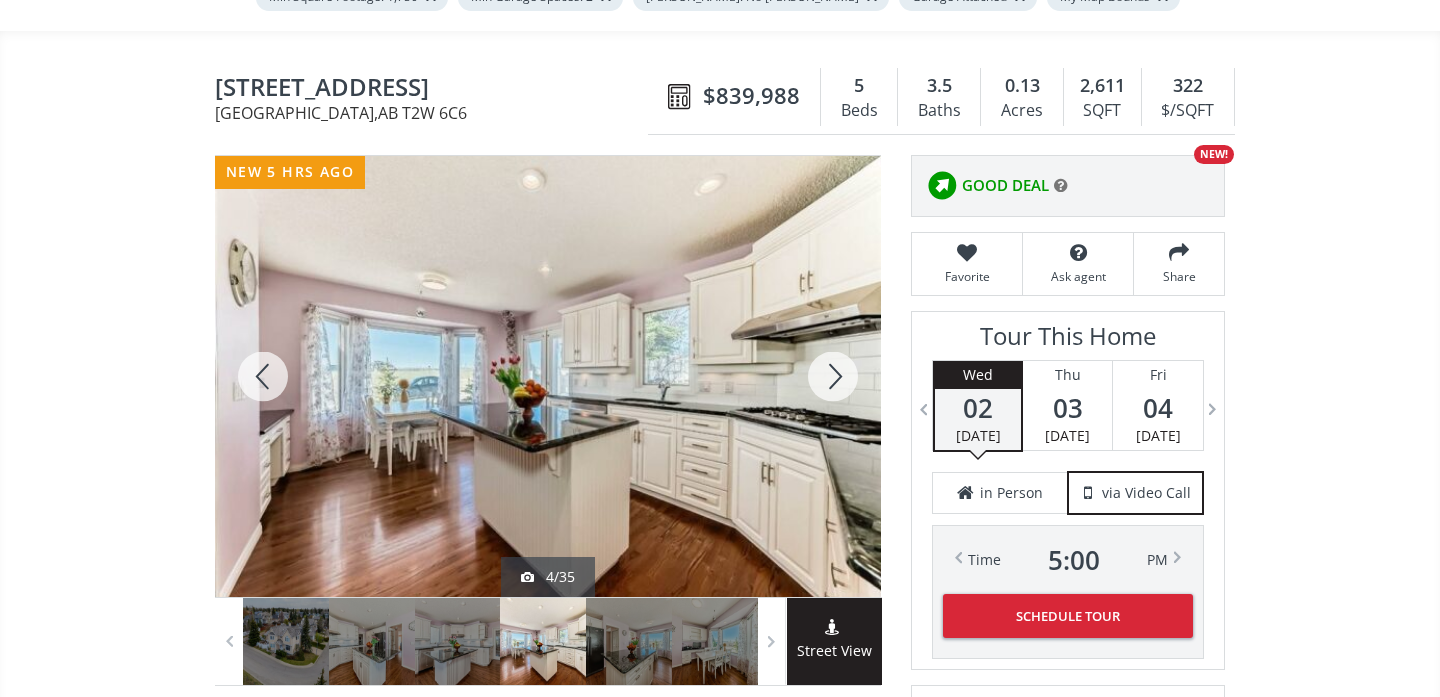 click at bounding box center [833, 376] 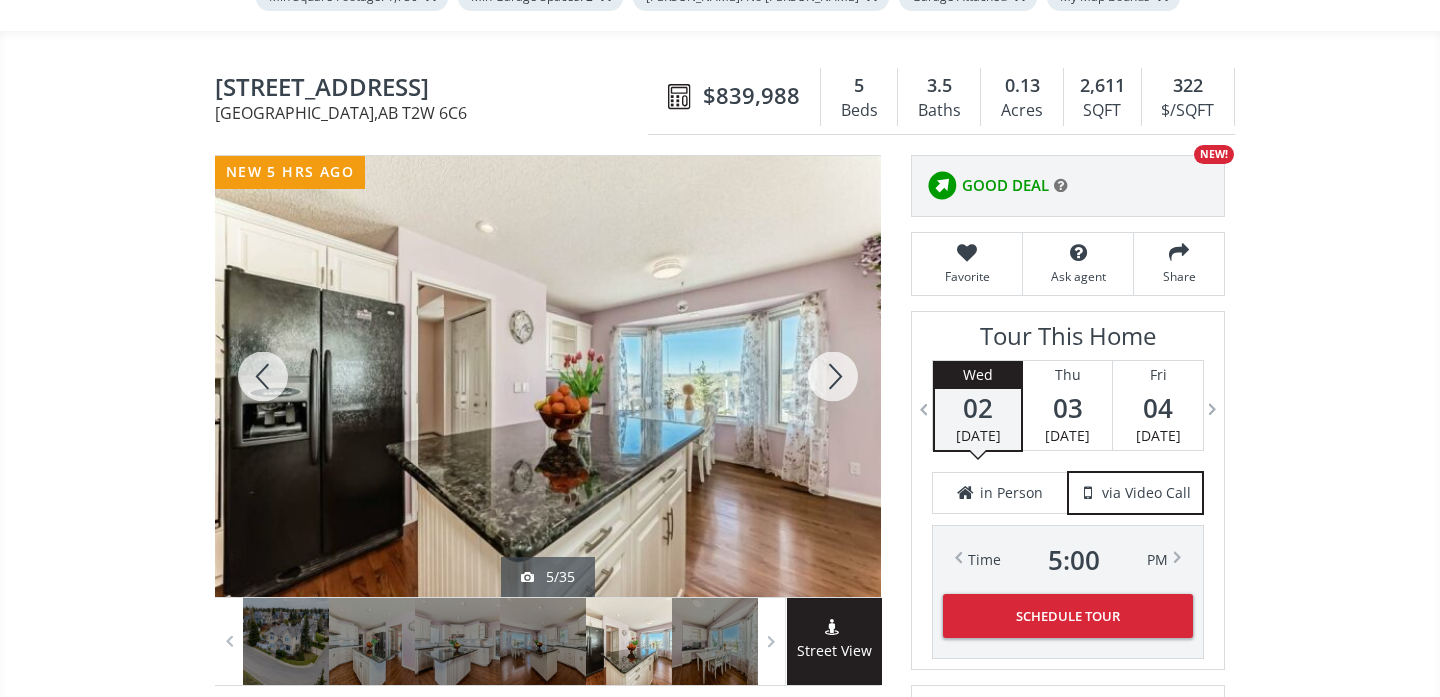 click at bounding box center (833, 376) 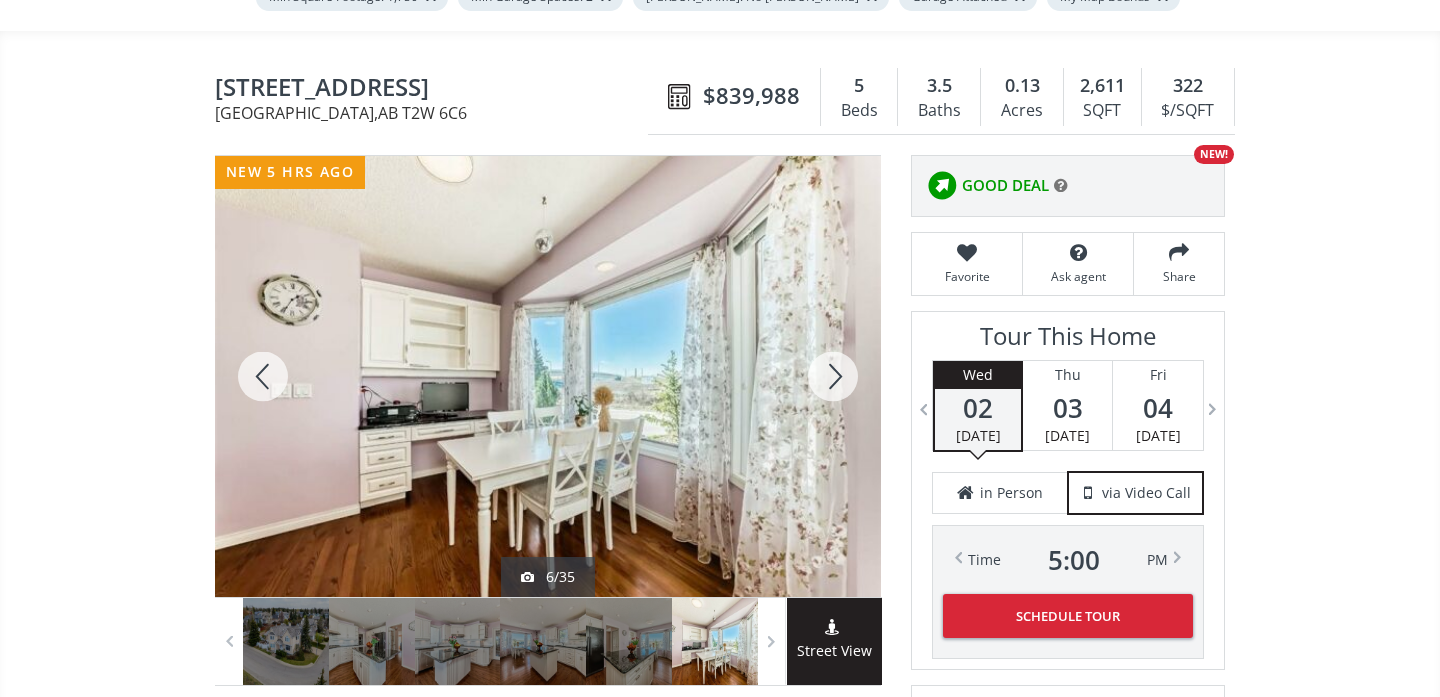 click at bounding box center [833, 376] 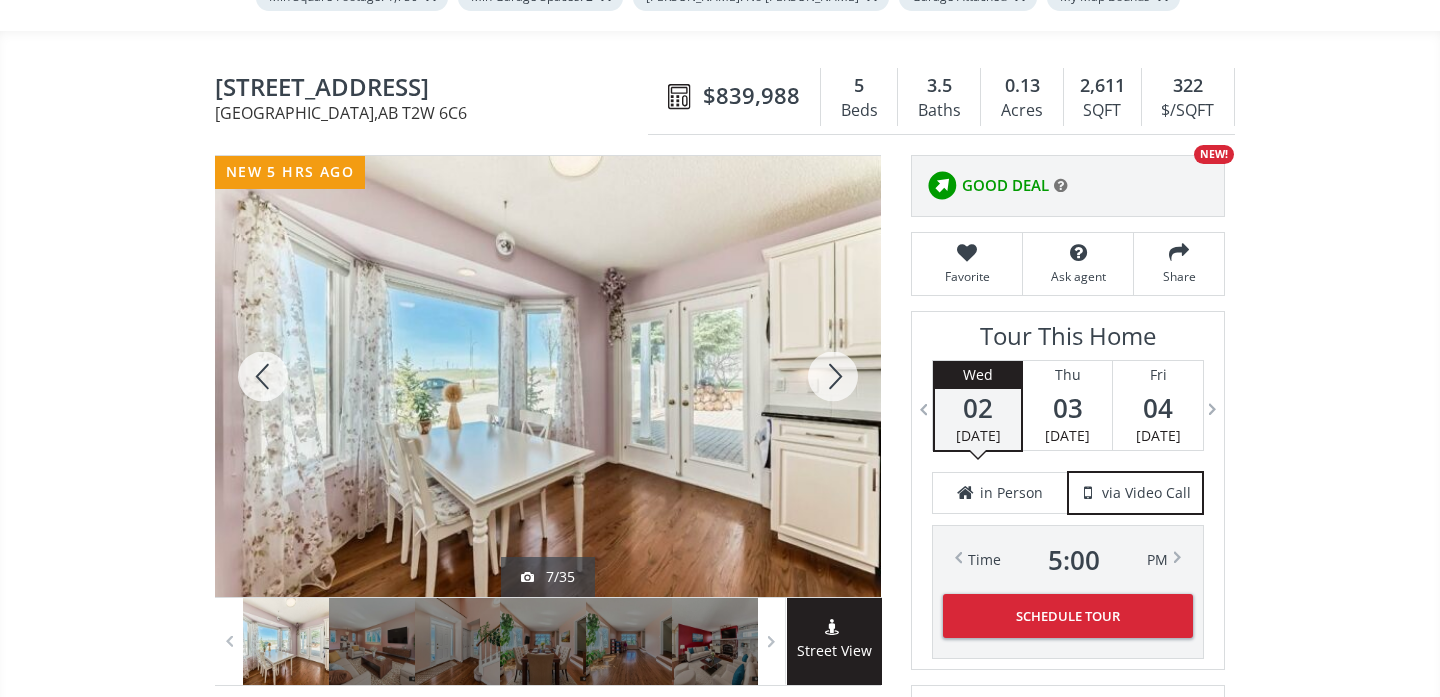 click at bounding box center (833, 376) 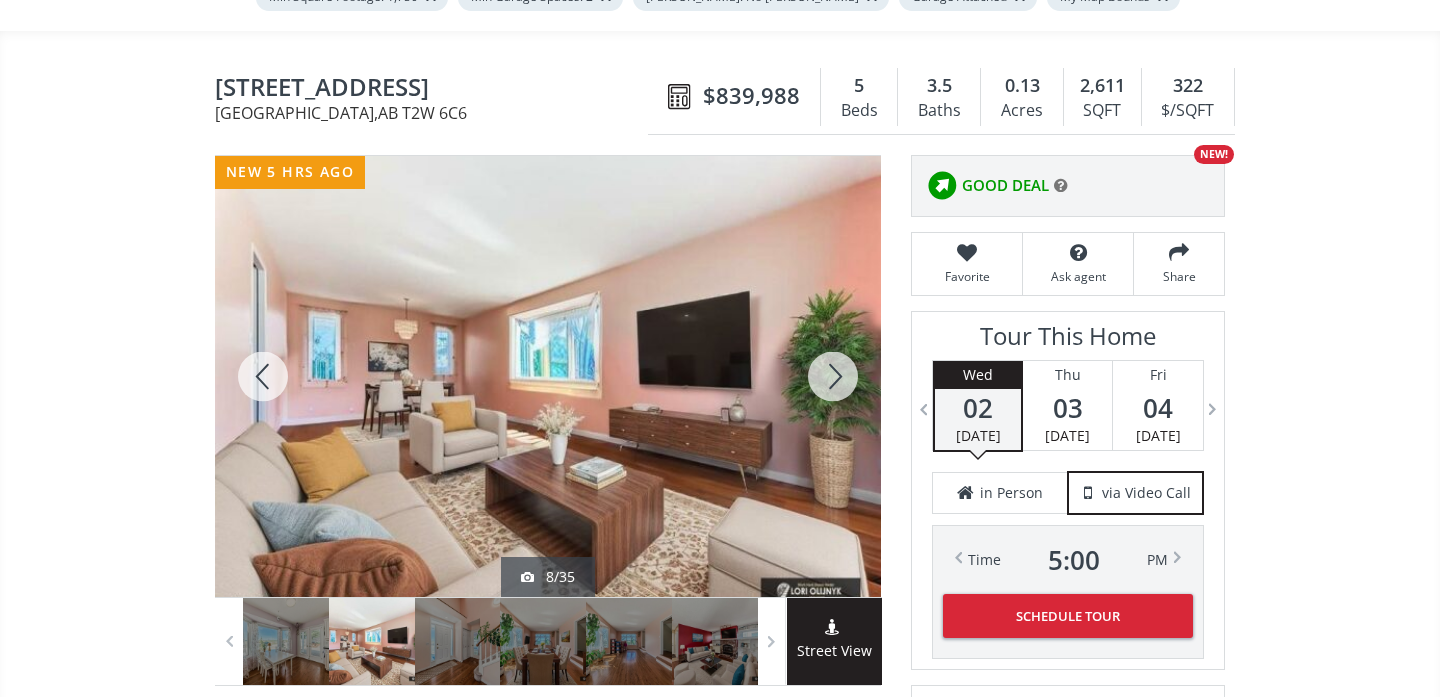 click at bounding box center [833, 376] 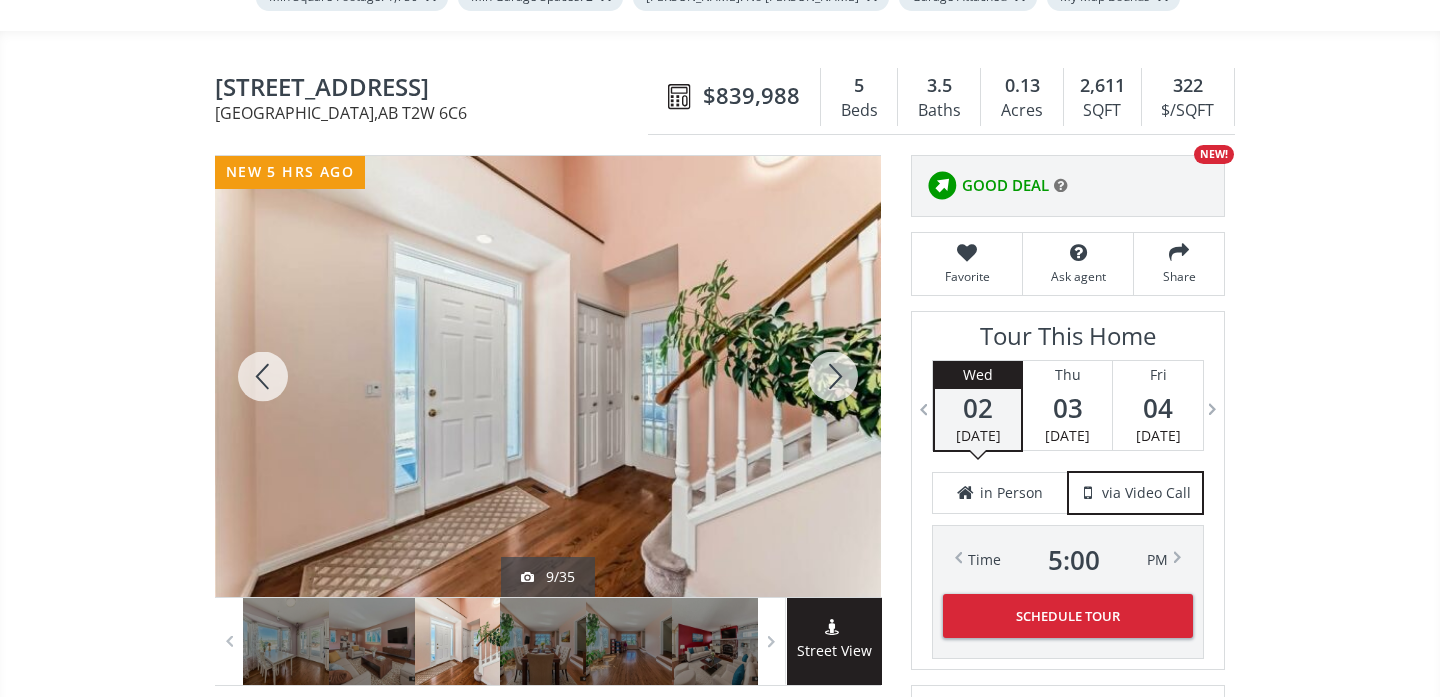 click at bounding box center (833, 376) 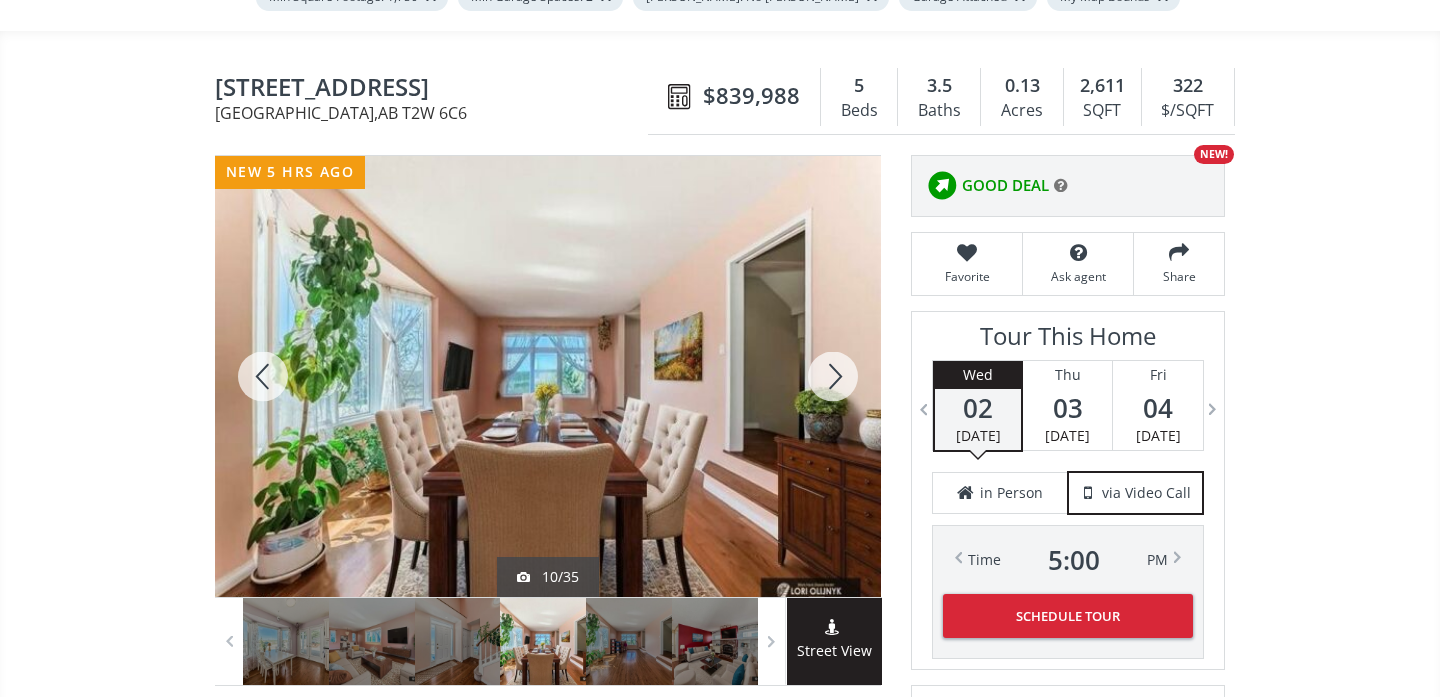 click at bounding box center [833, 376] 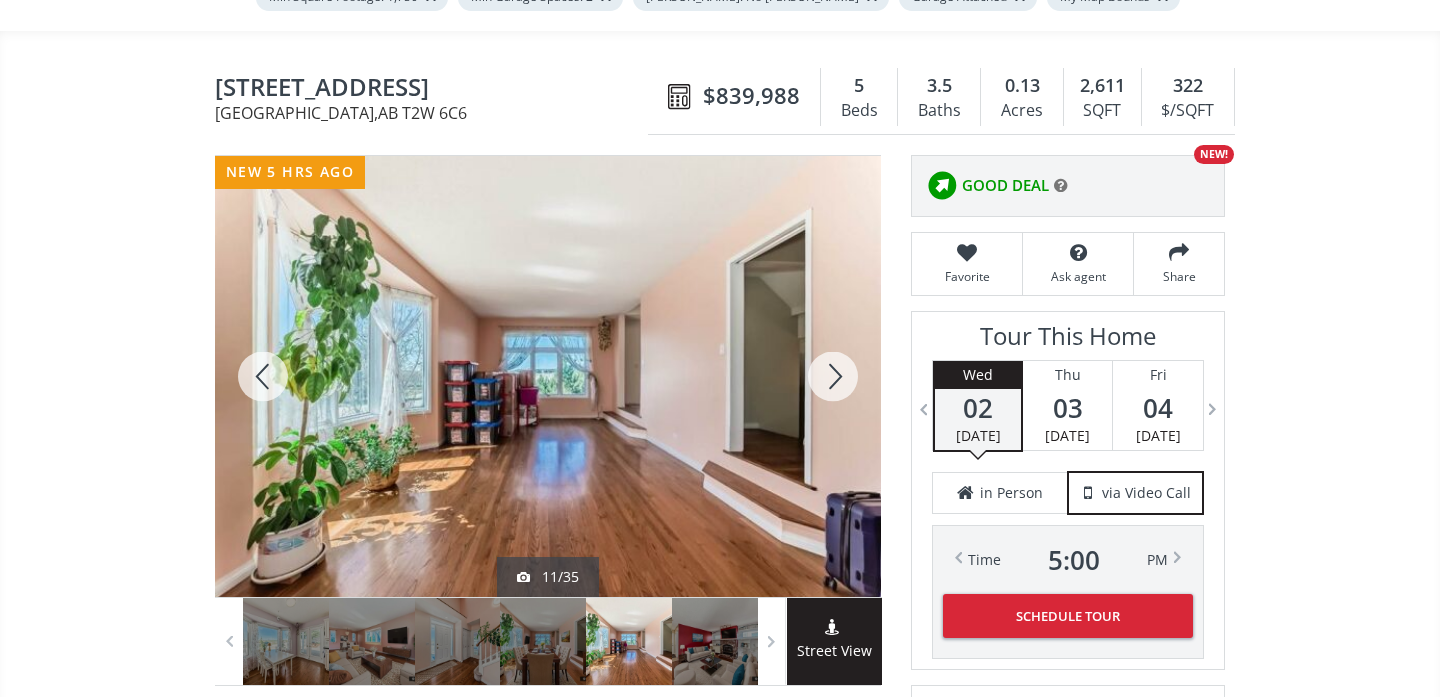 click at bounding box center [833, 376] 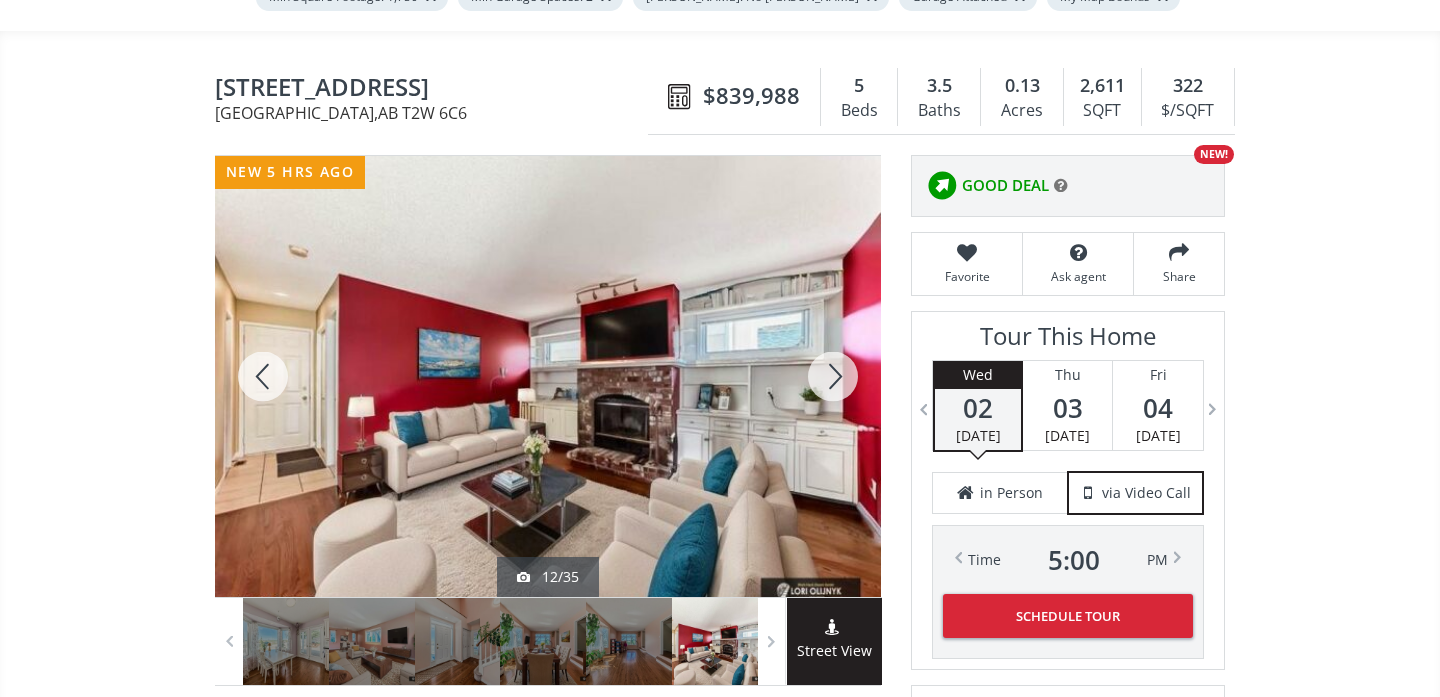 click at bounding box center (833, 376) 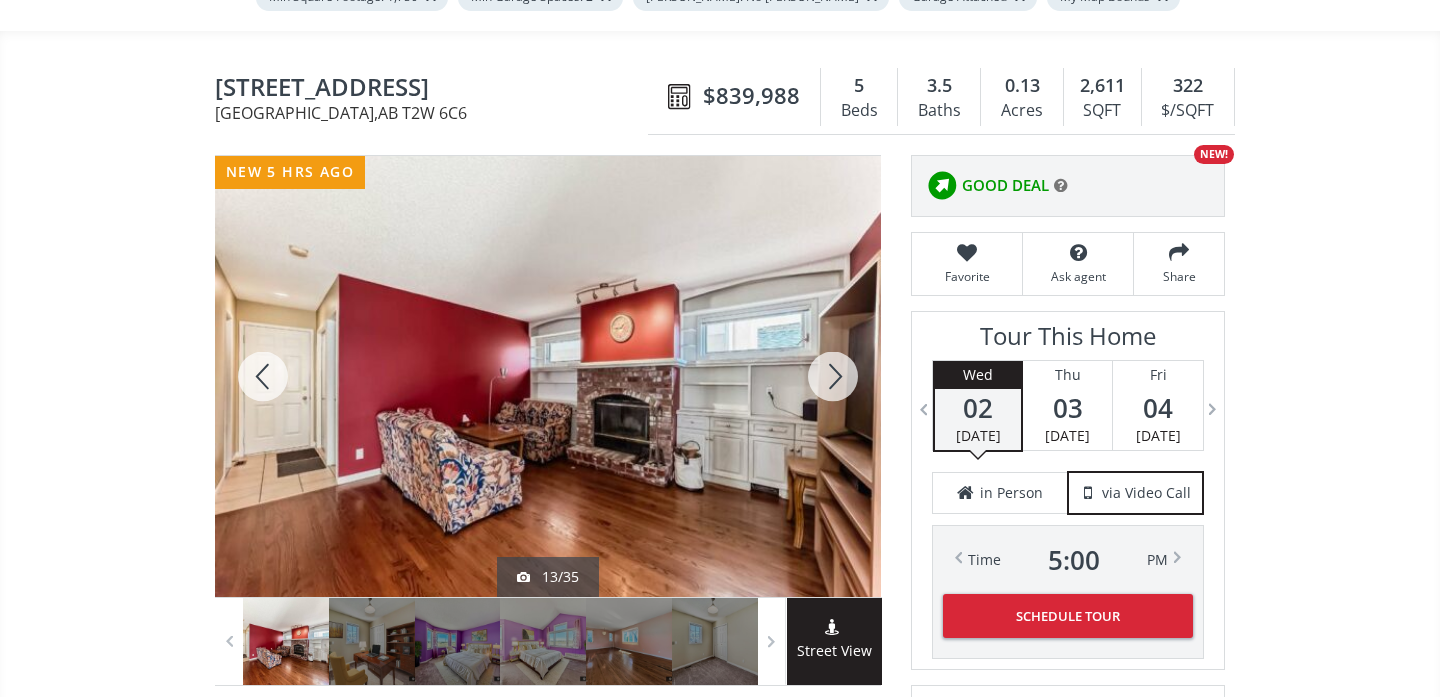 click at bounding box center [833, 376] 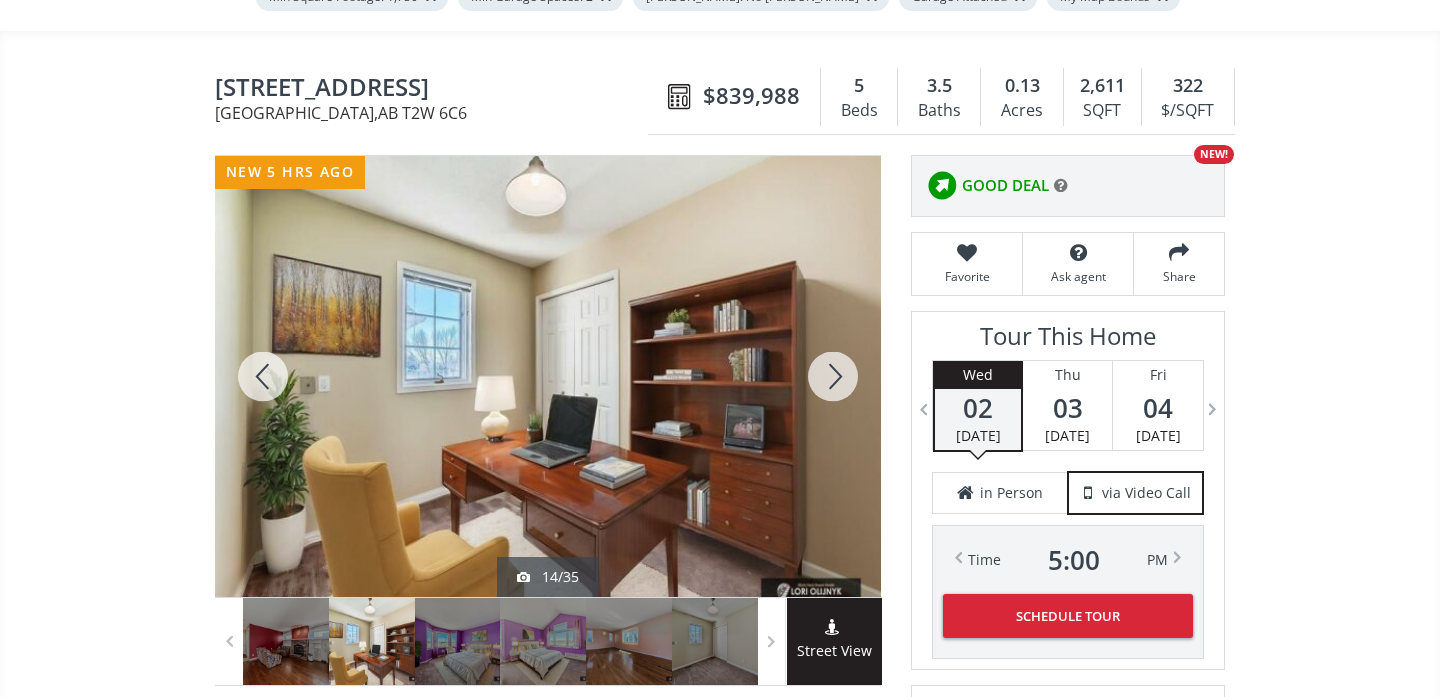 click at bounding box center (833, 376) 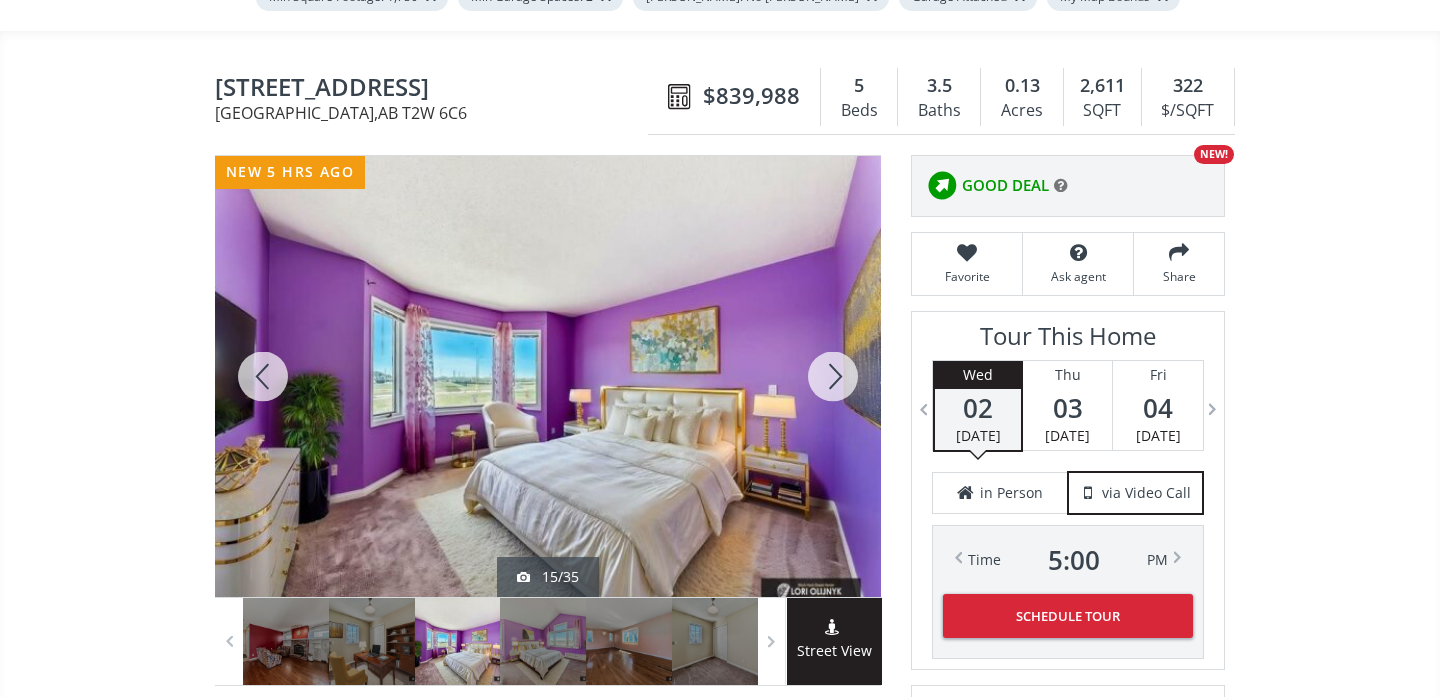 click at bounding box center (833, 376) 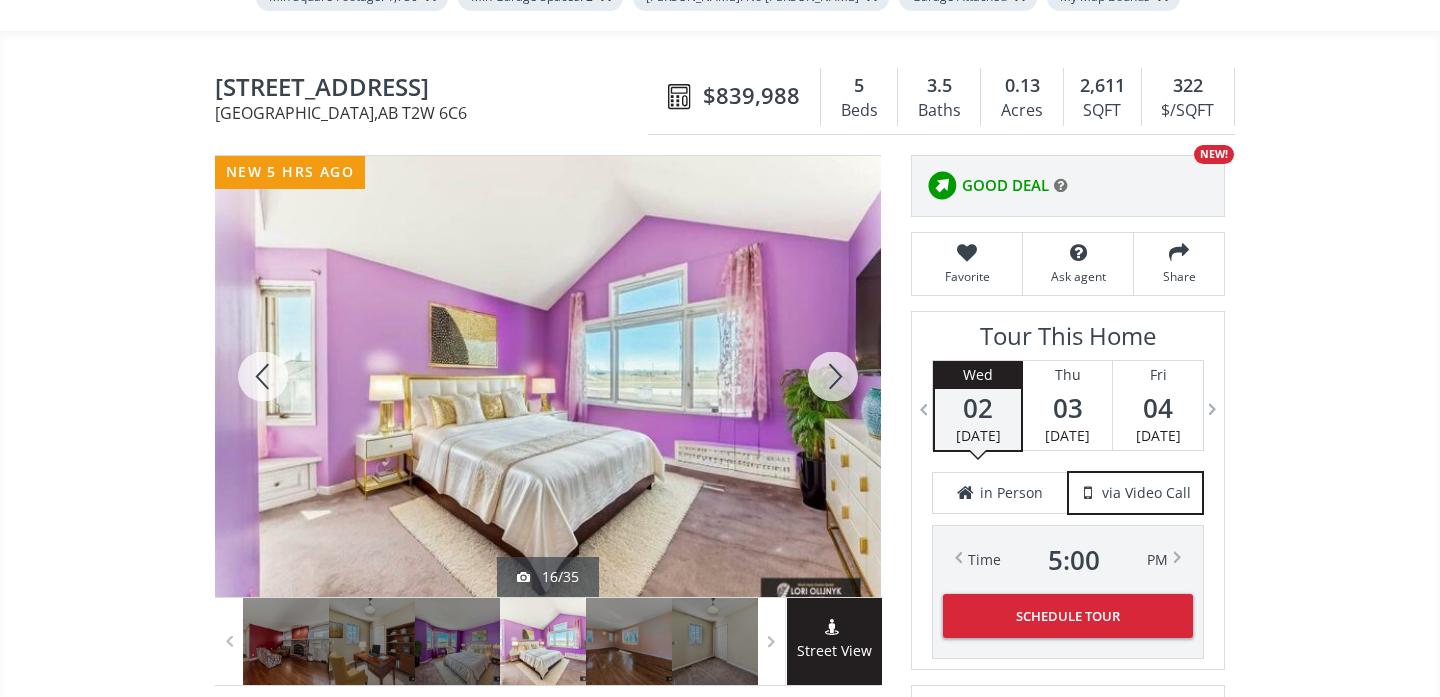 click at bounding box center [833, 376] 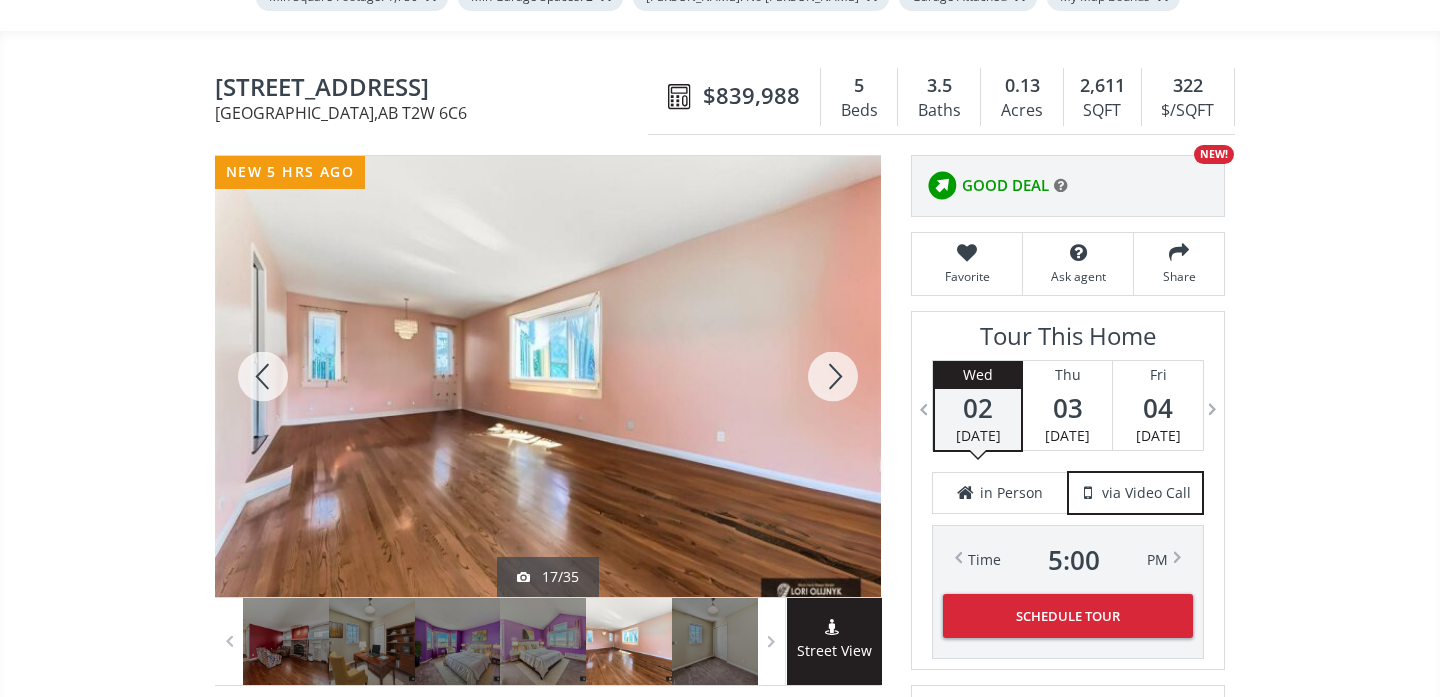 click at bounding box center (833, 376) 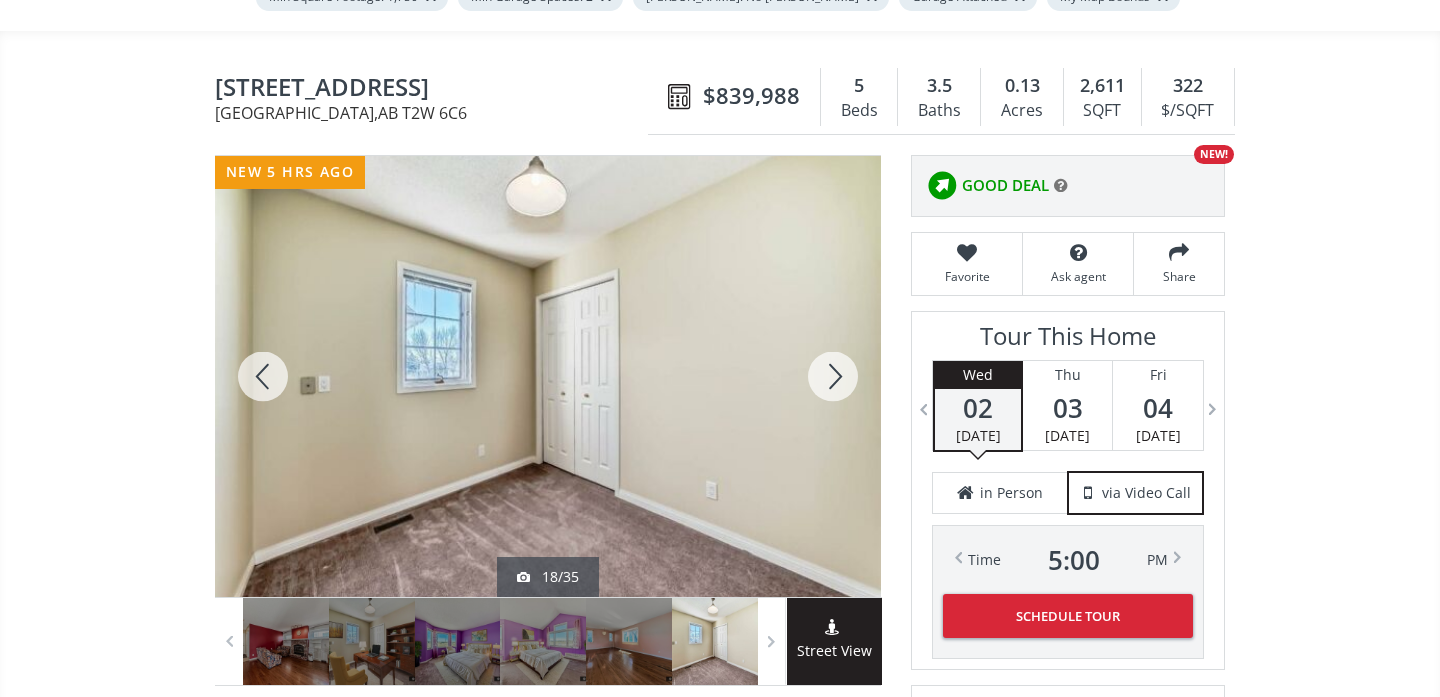 click at bounding box center [833, 376] 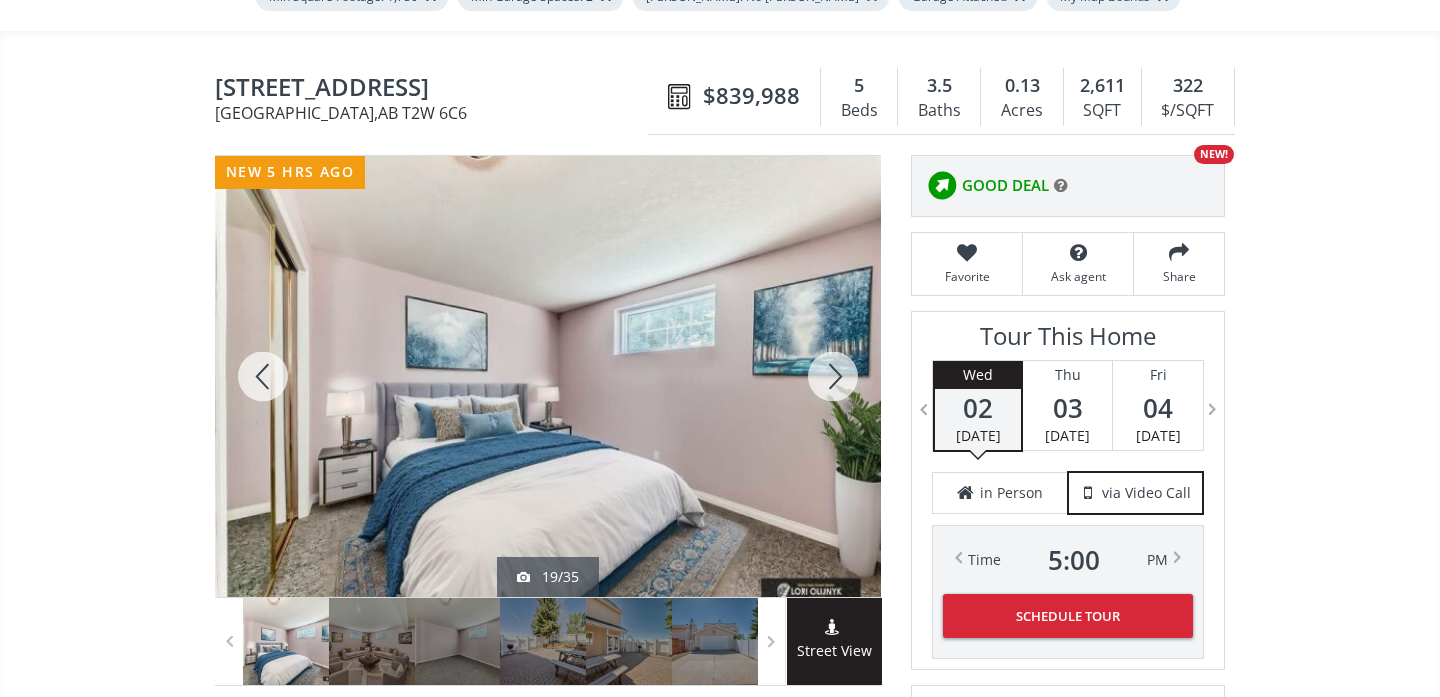 click at bounding box center [833, 376] 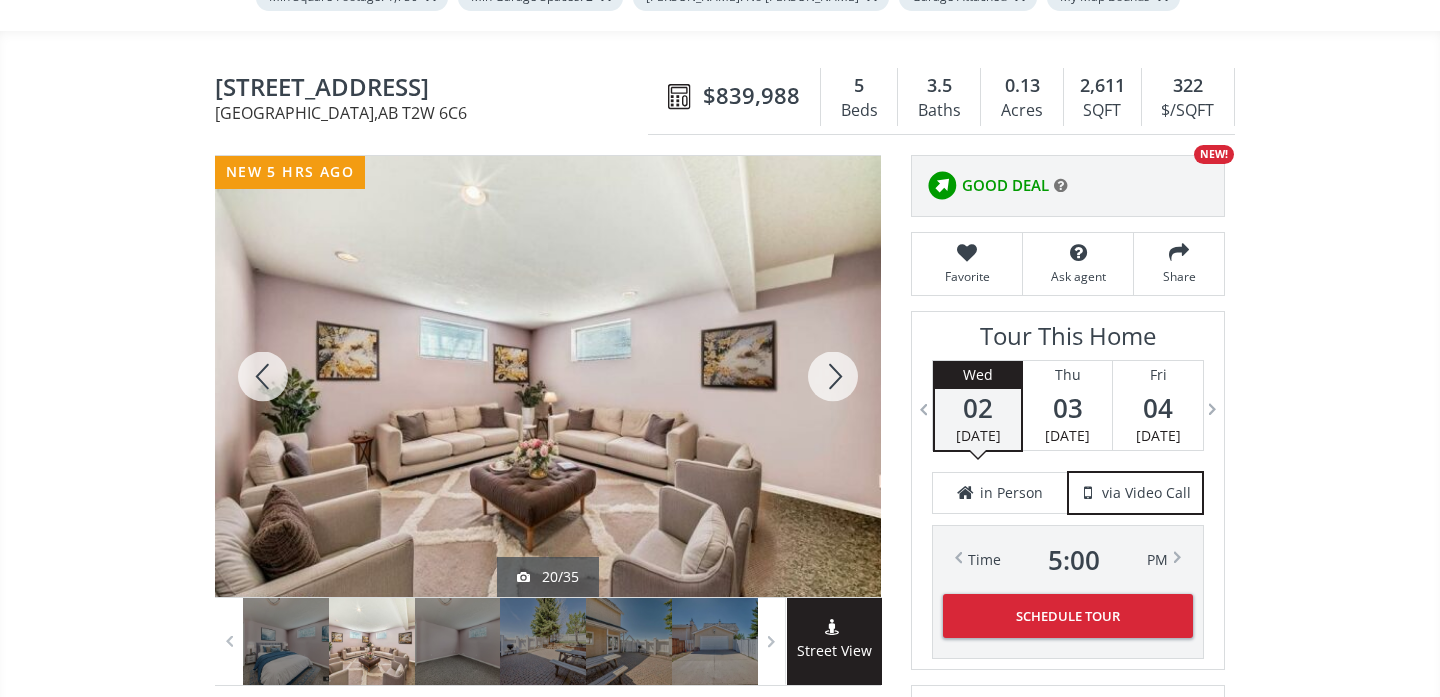 click at bounding box center (833, 376) 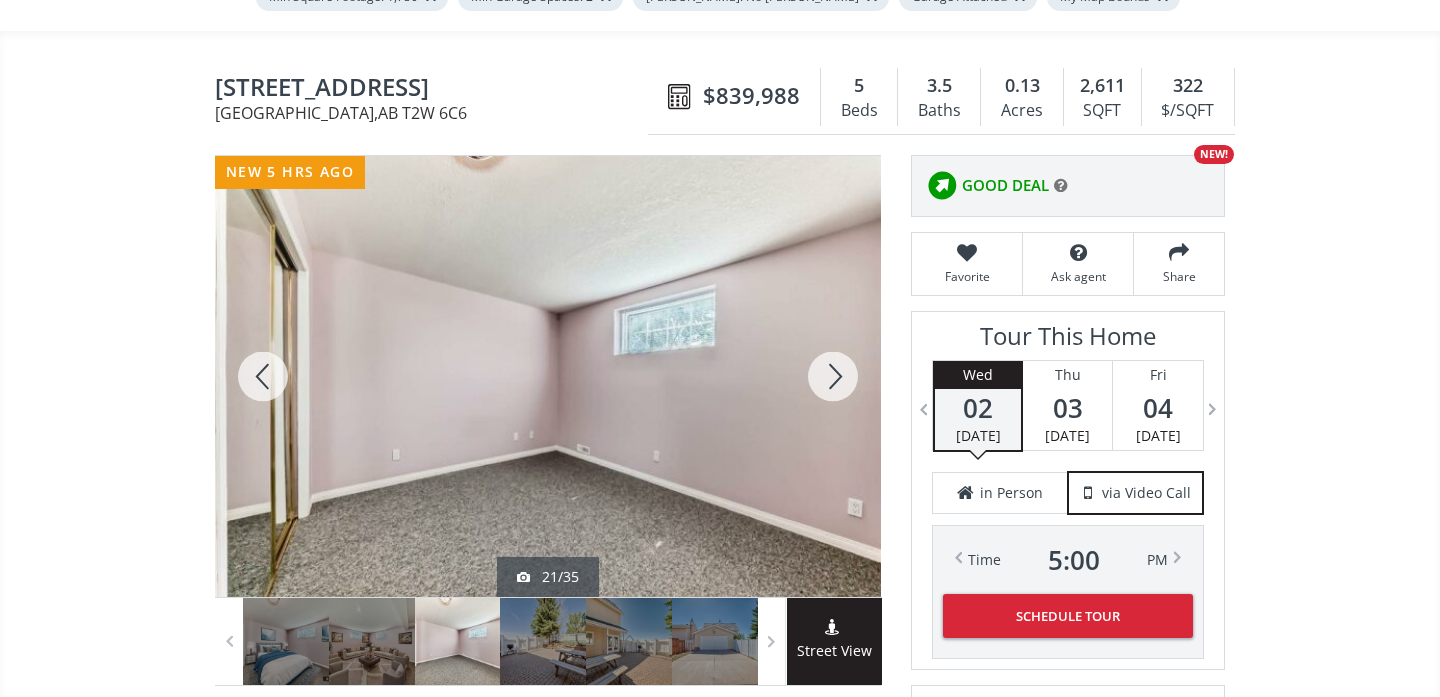 click at bounding box center (833, 376) 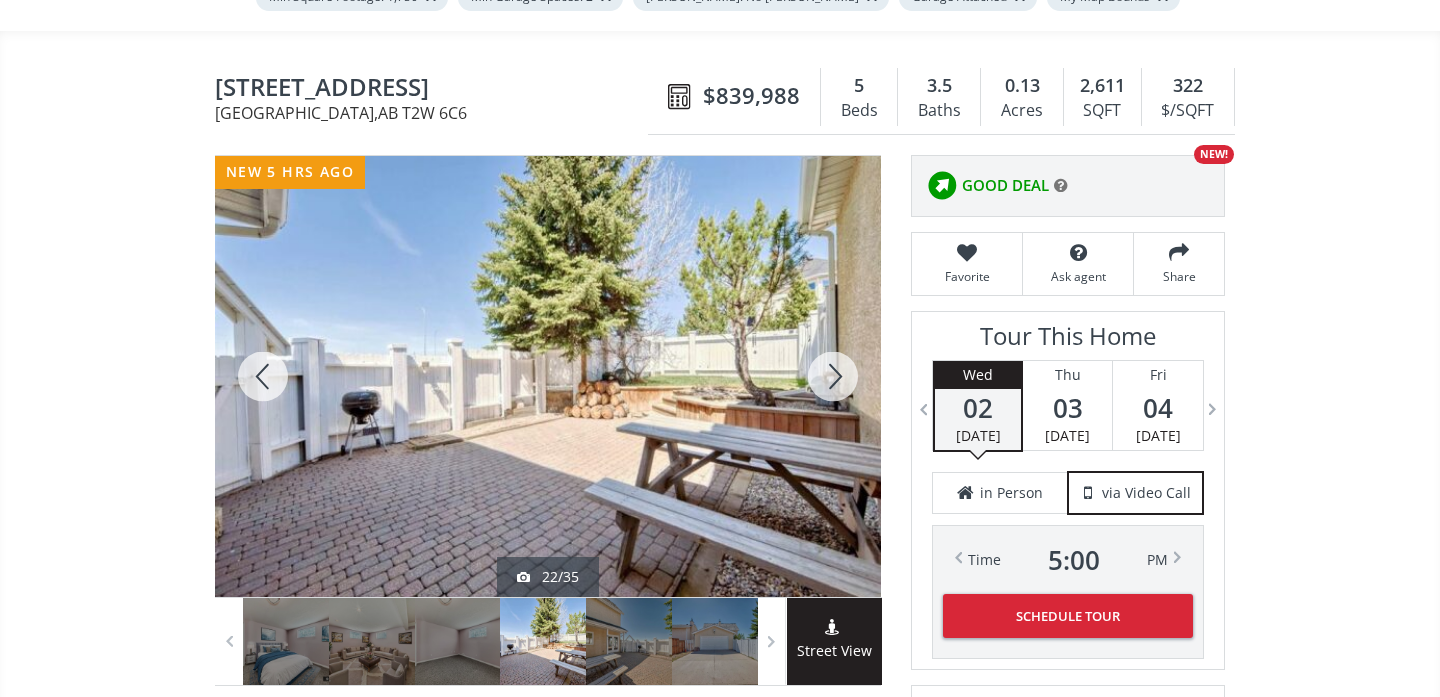click at bounding box center [833, 376] 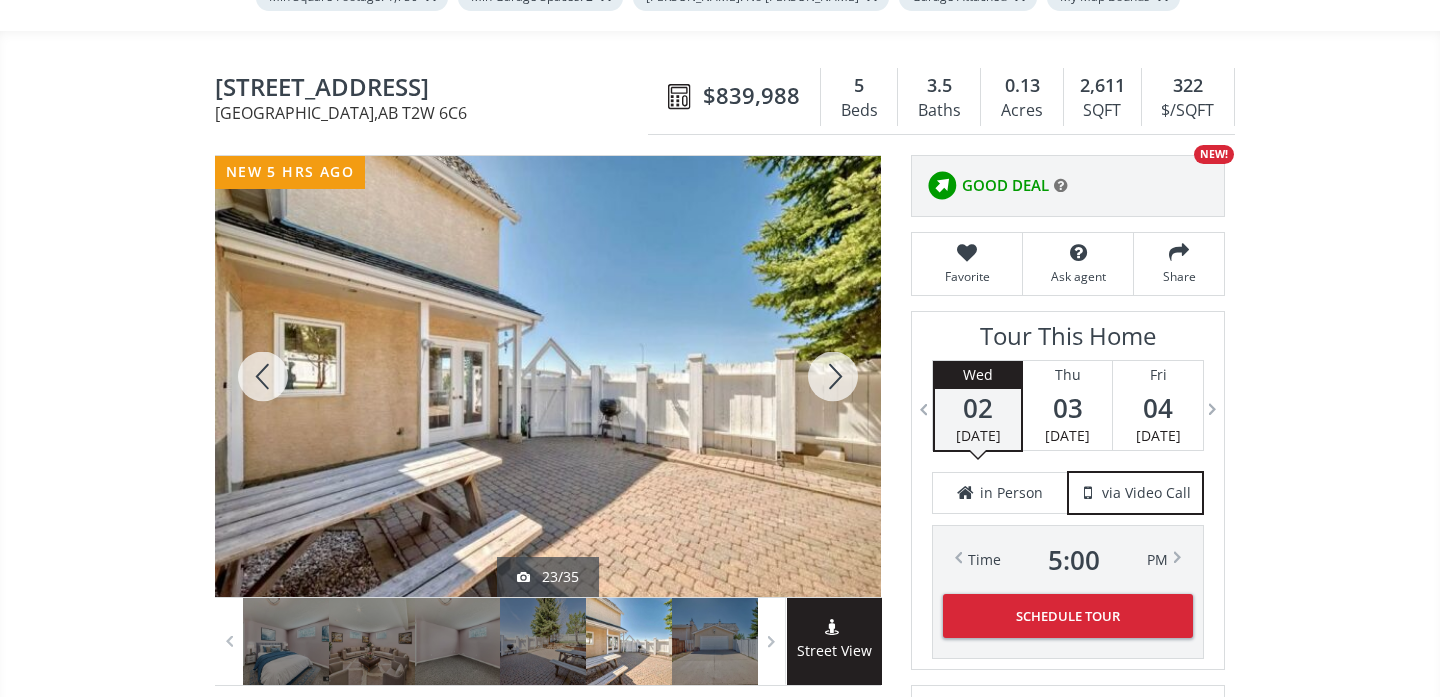 click at bounding box center (833, 376) 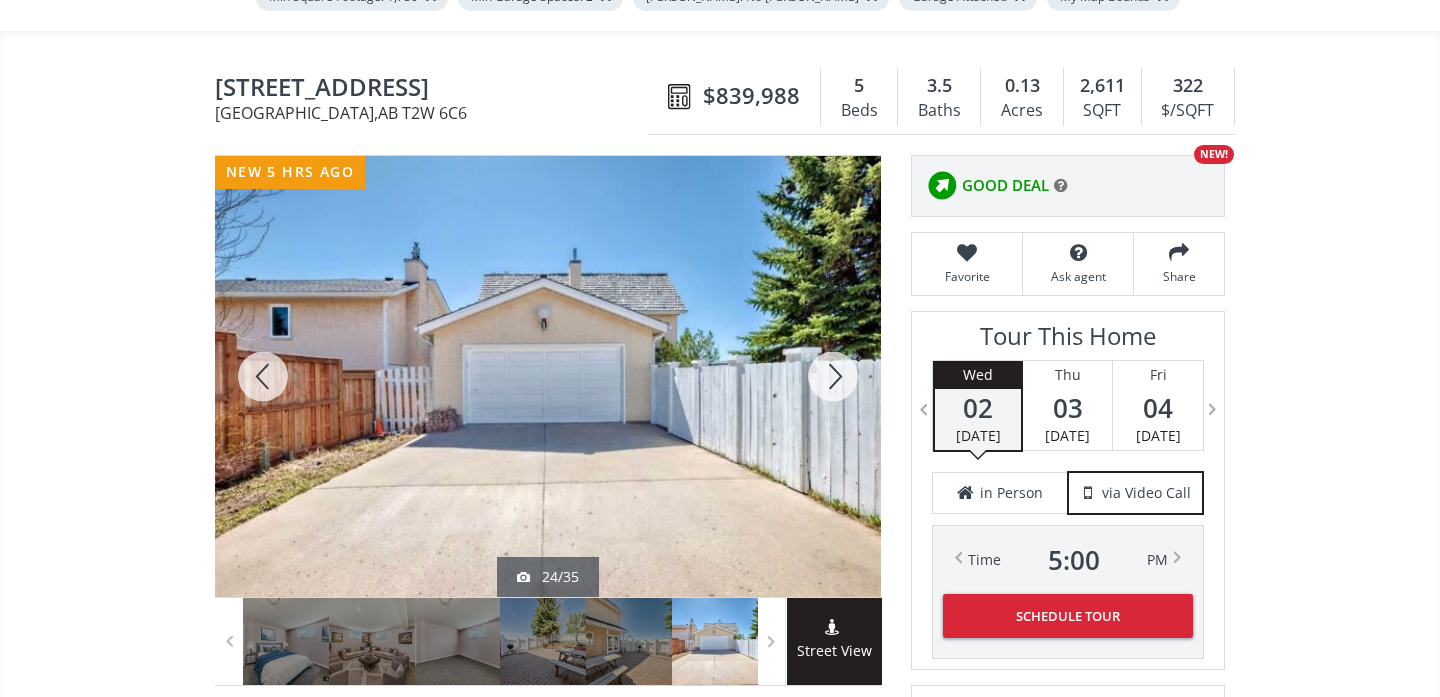 click at bounding box center (833, 376) 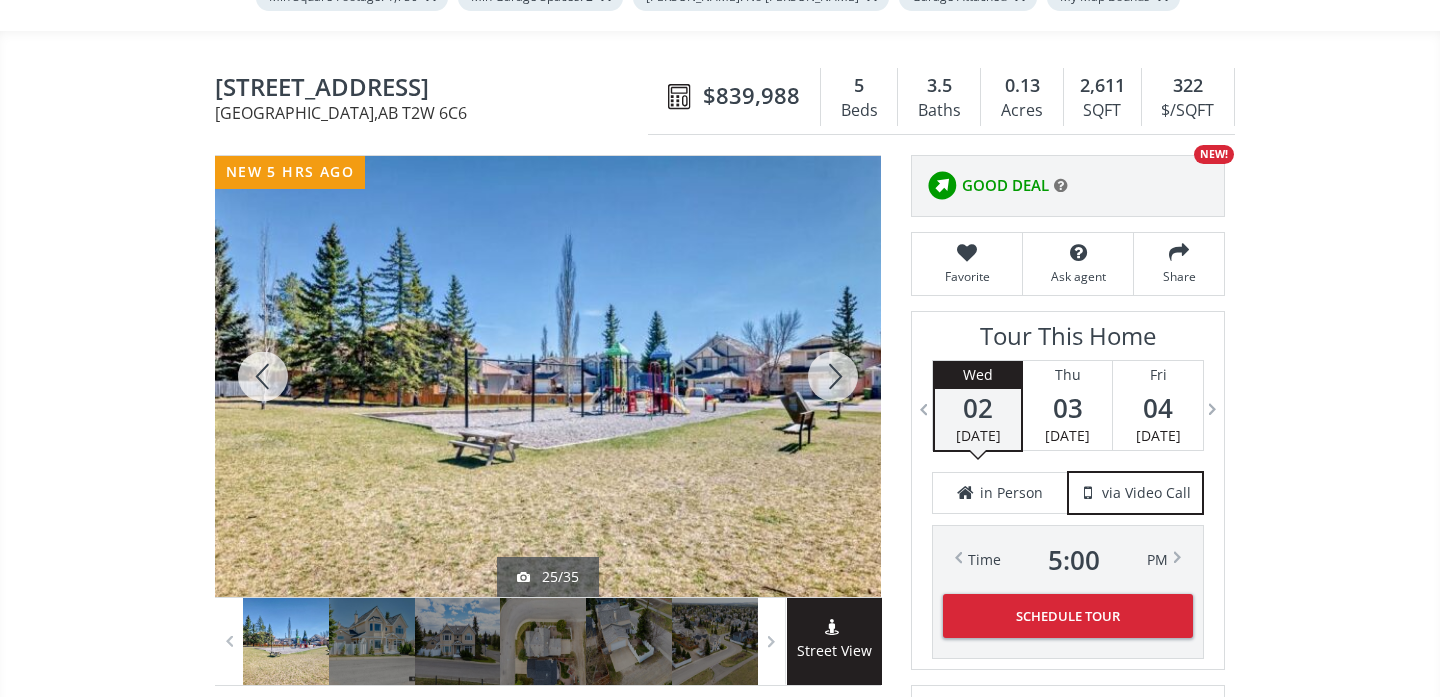 click at bounding box center [833, 376] 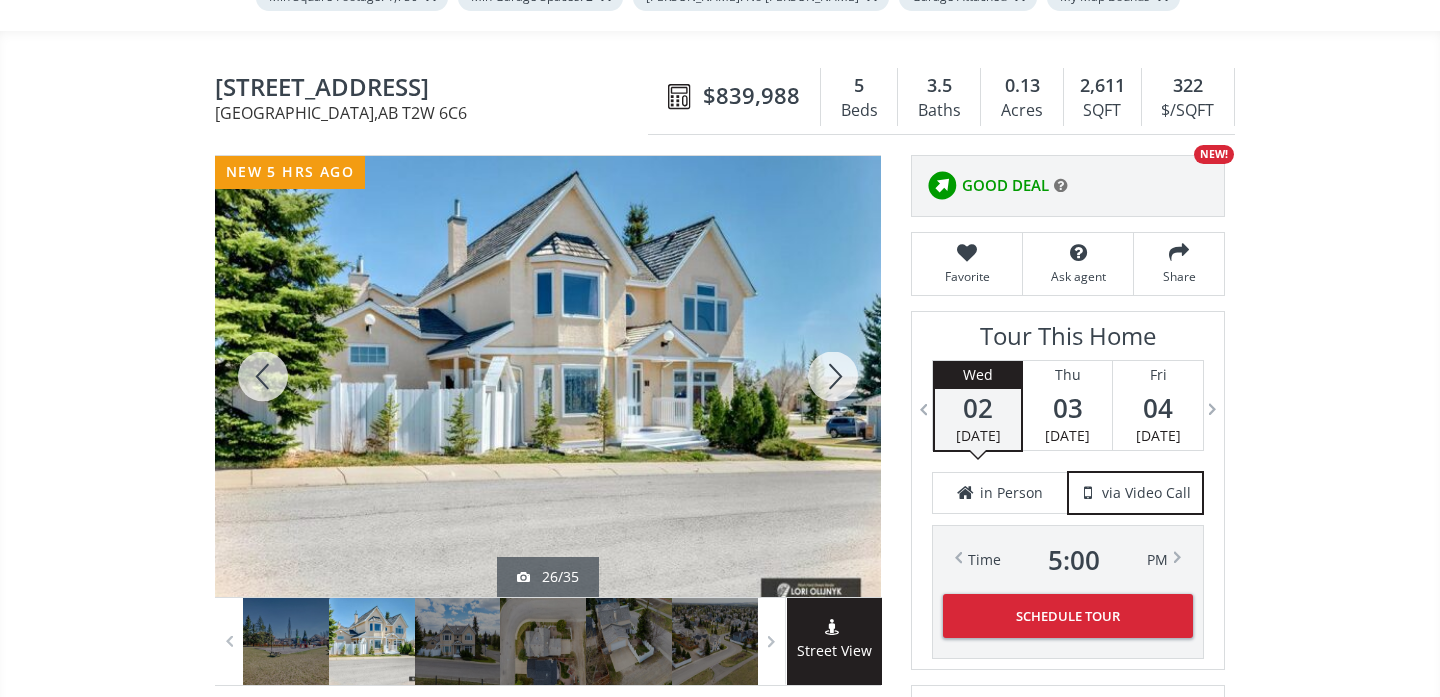 click at bounding box center [833, 376] 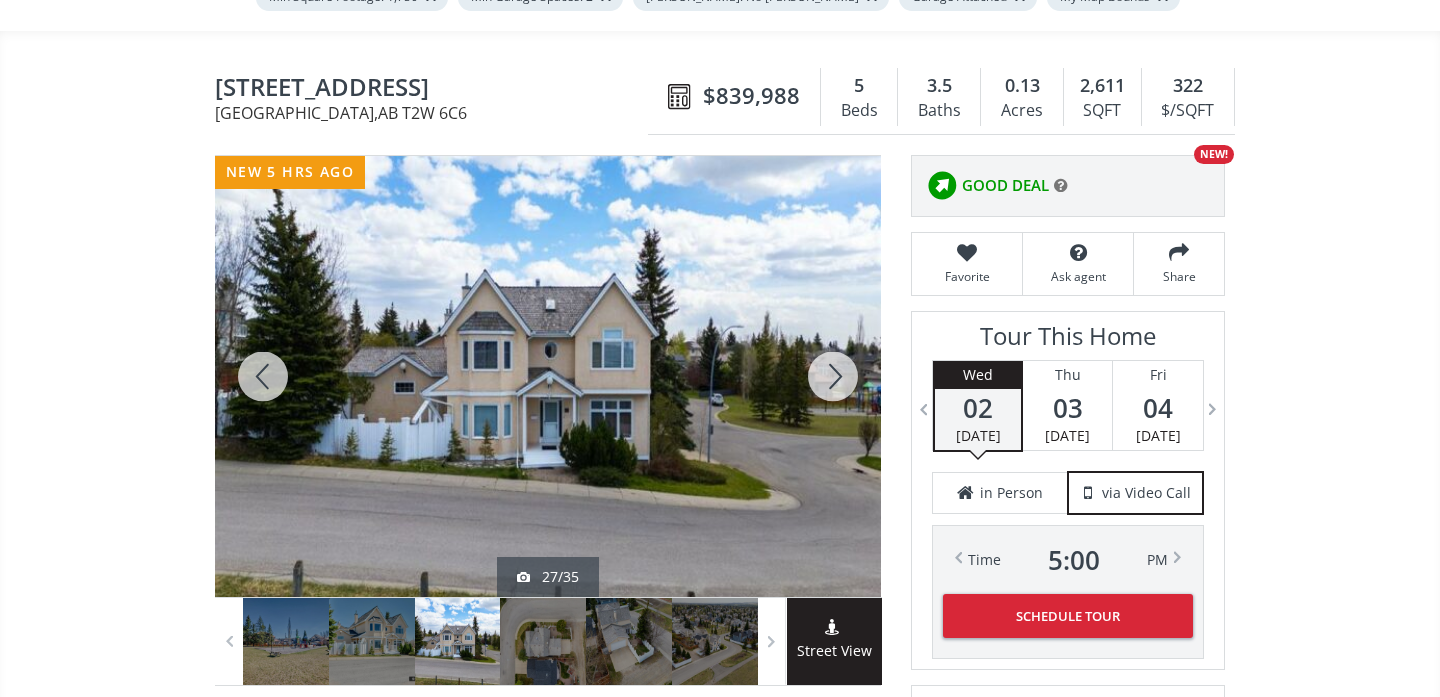 click at bounding box center (833, 376) 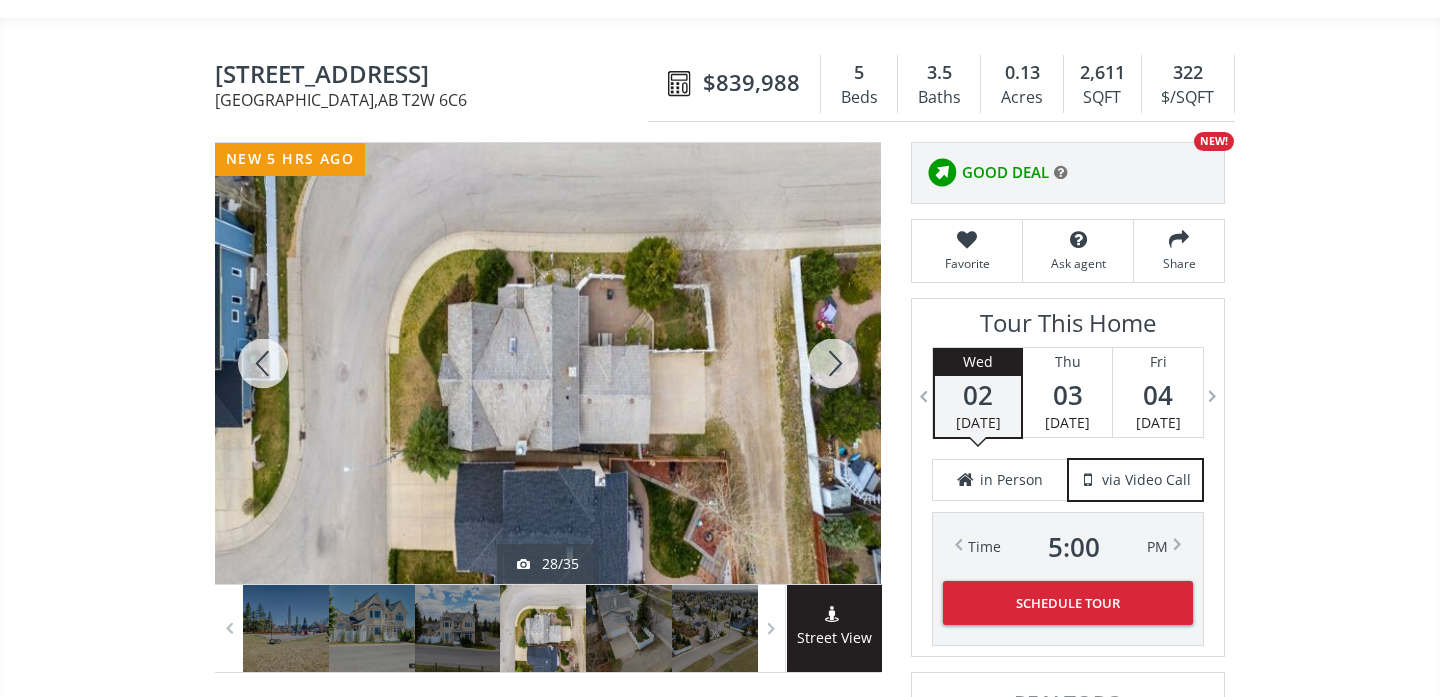scroll, scrollTop: 180, scrollLeft: 0, axis: vertical 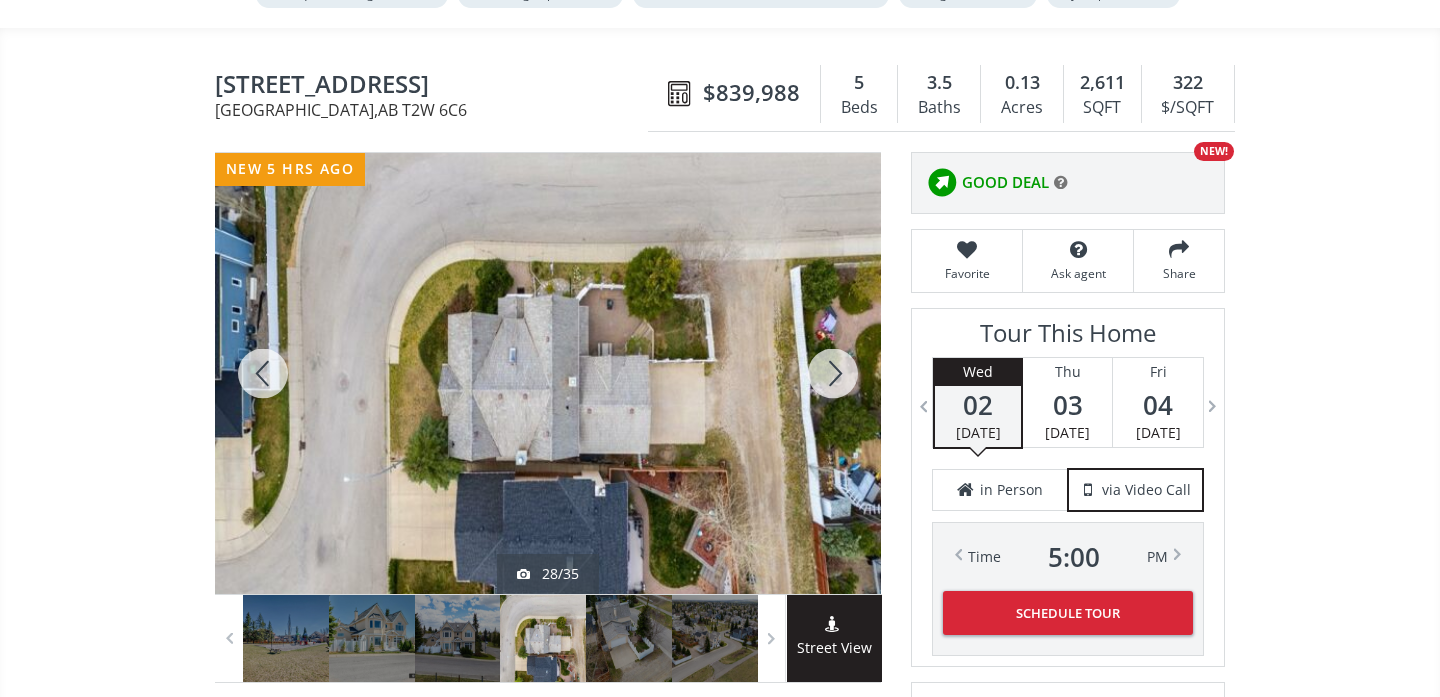 click at bounding box center (833, 373) 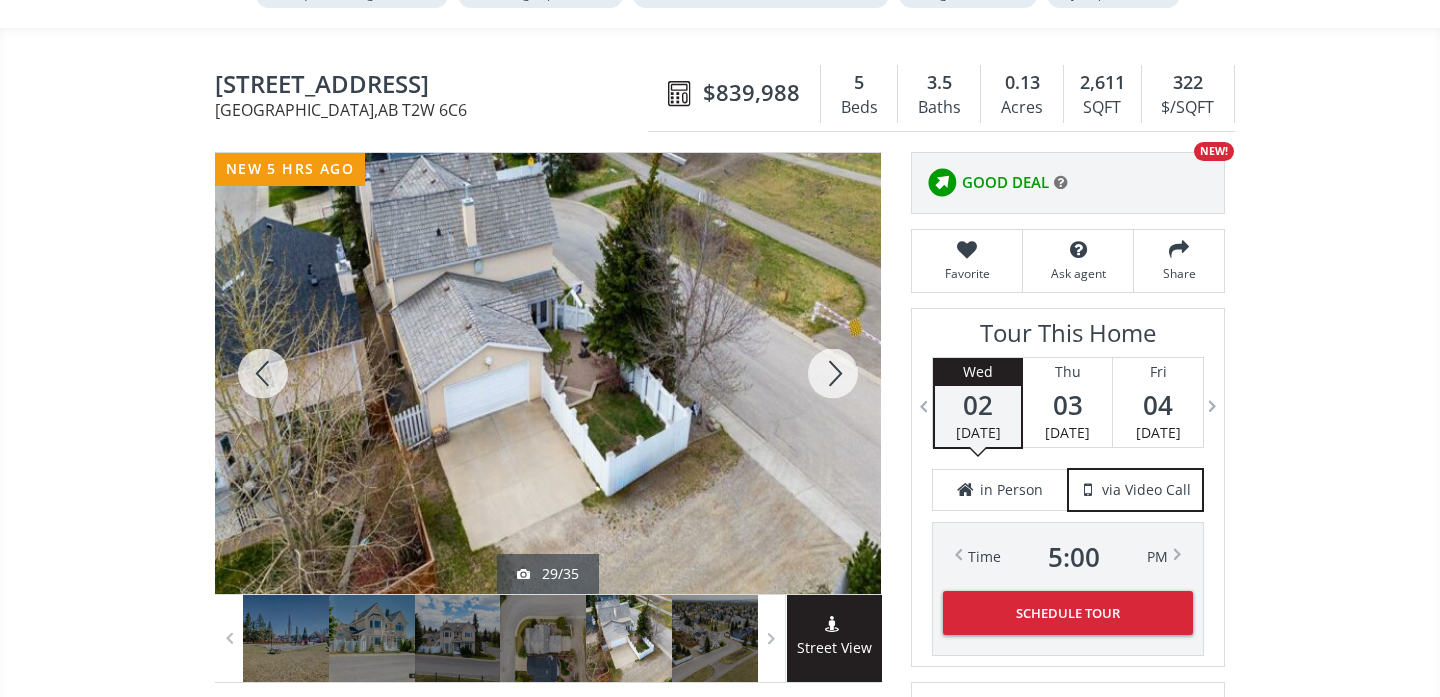 click at bounding box center [833, 373] 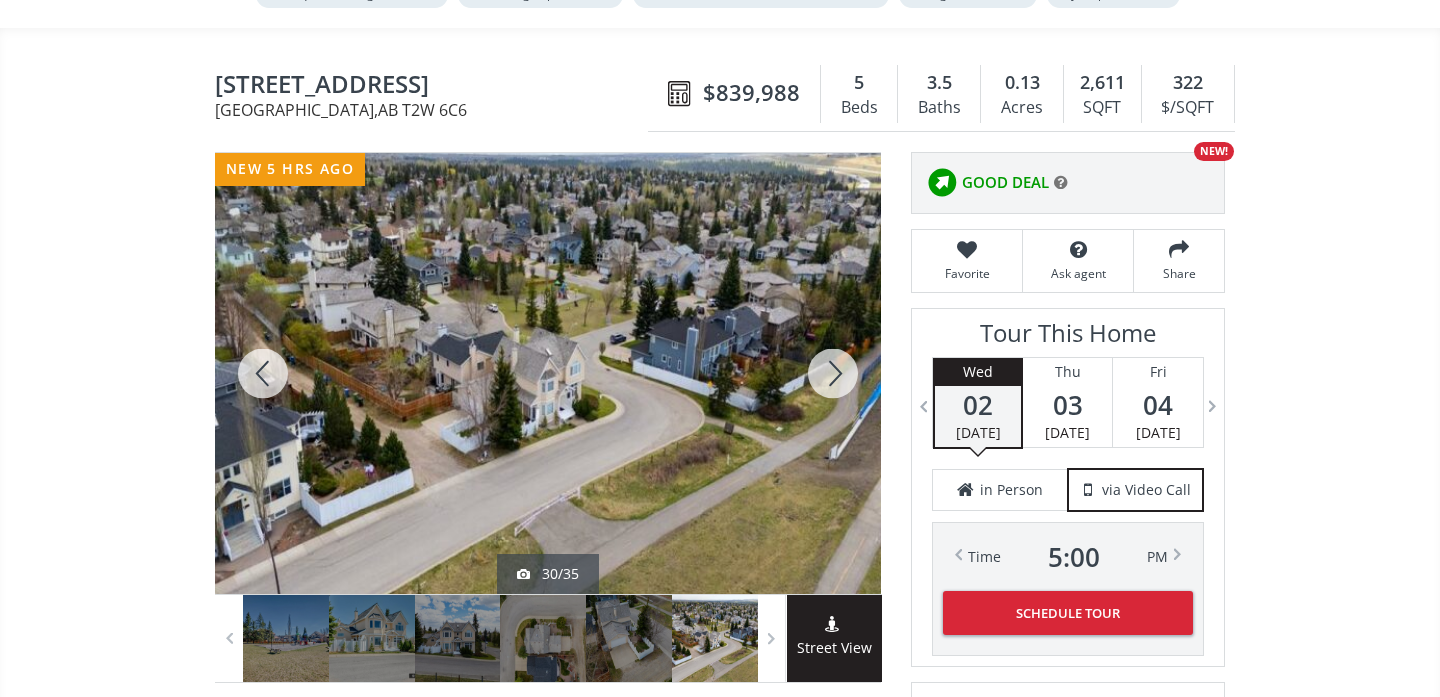 click at bounding box center [833, 373] 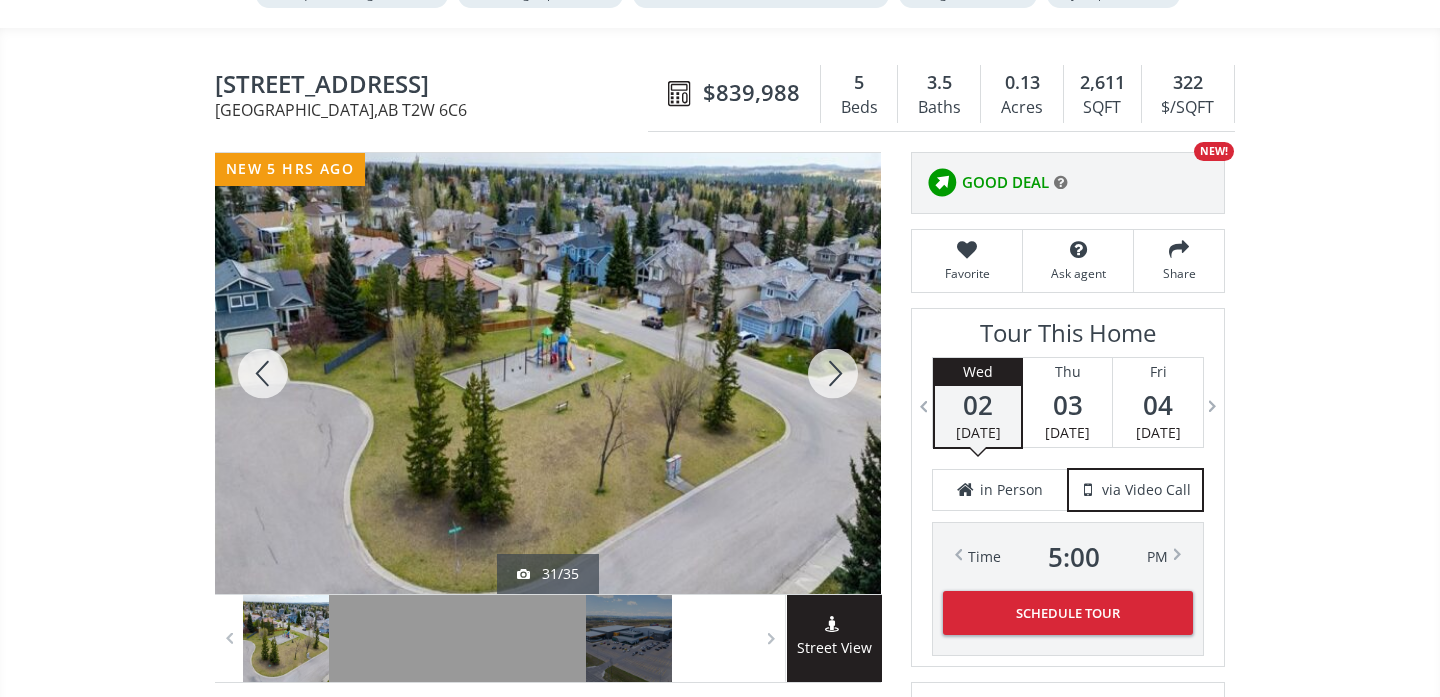 click at bounding box center (833, 373) 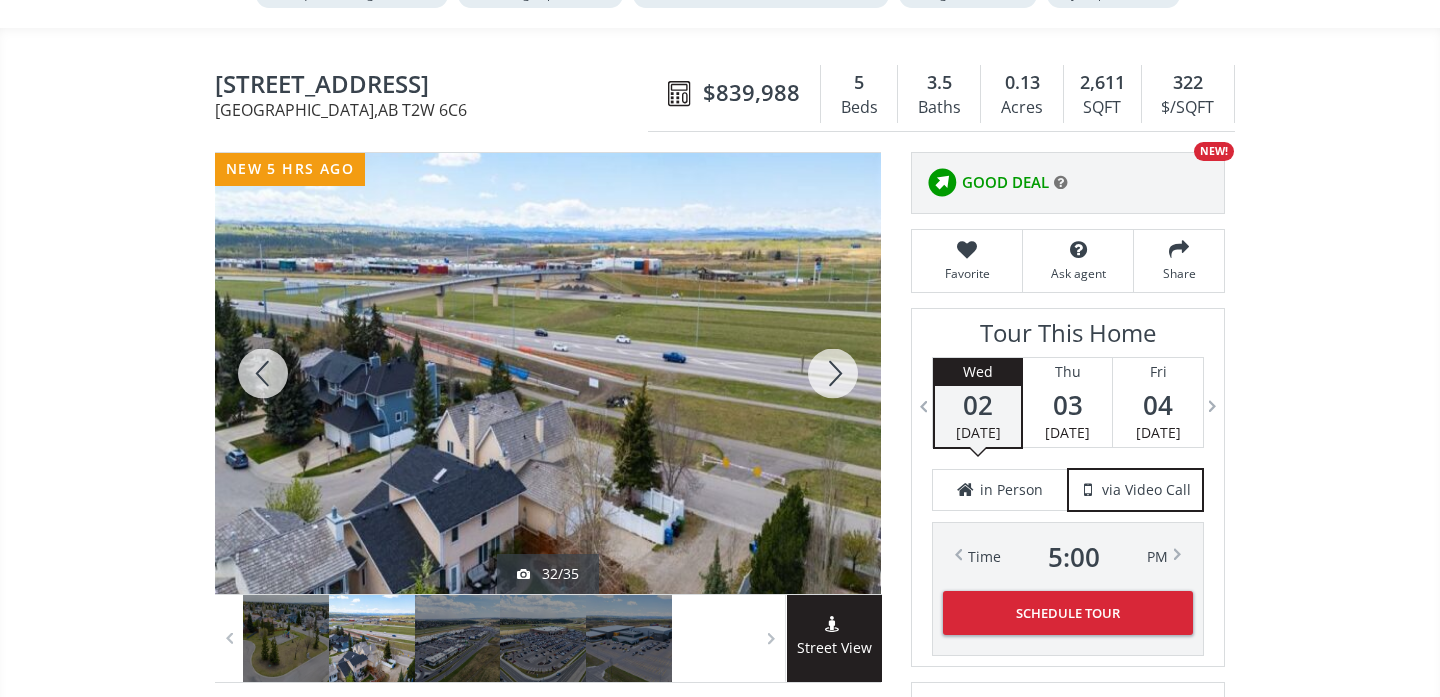 click at bounding box center [833, 373] 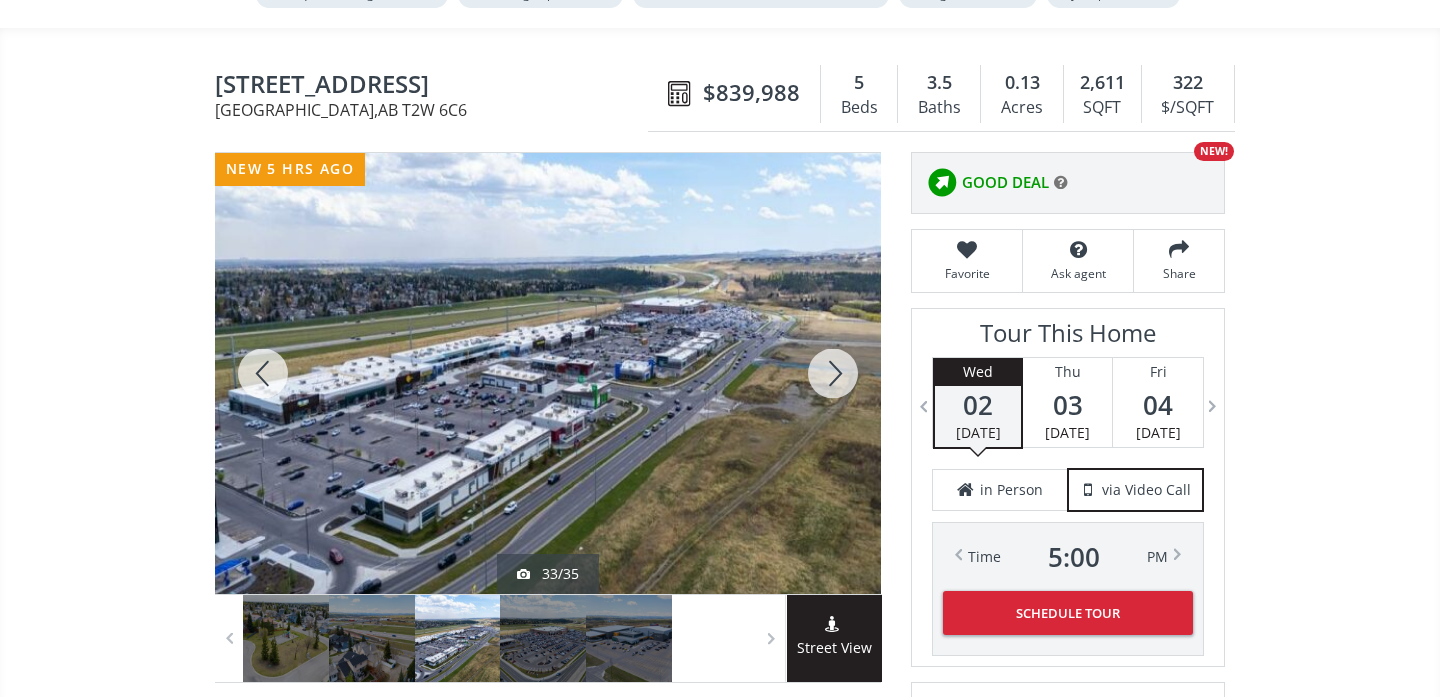 click at bounding box center [263, 373] 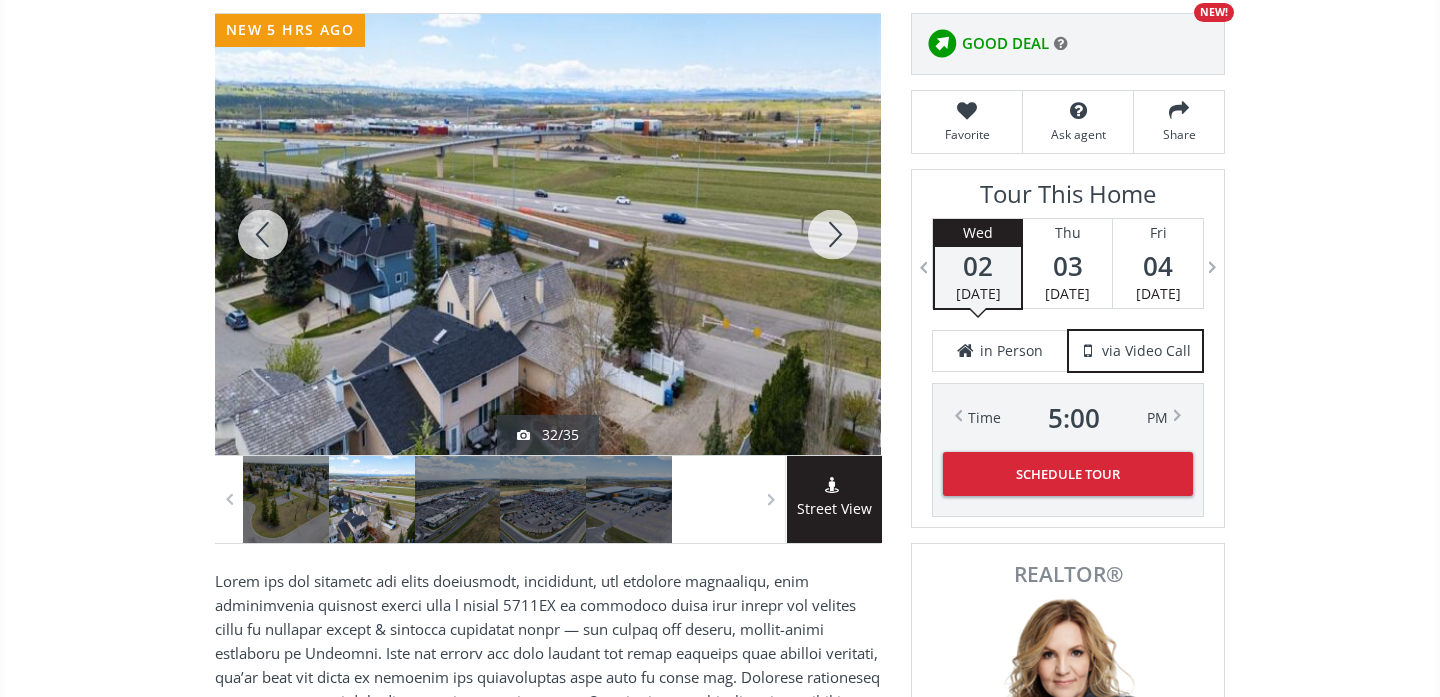 scroll, scrollTop: 0, scrollLeft: 0, axis: both 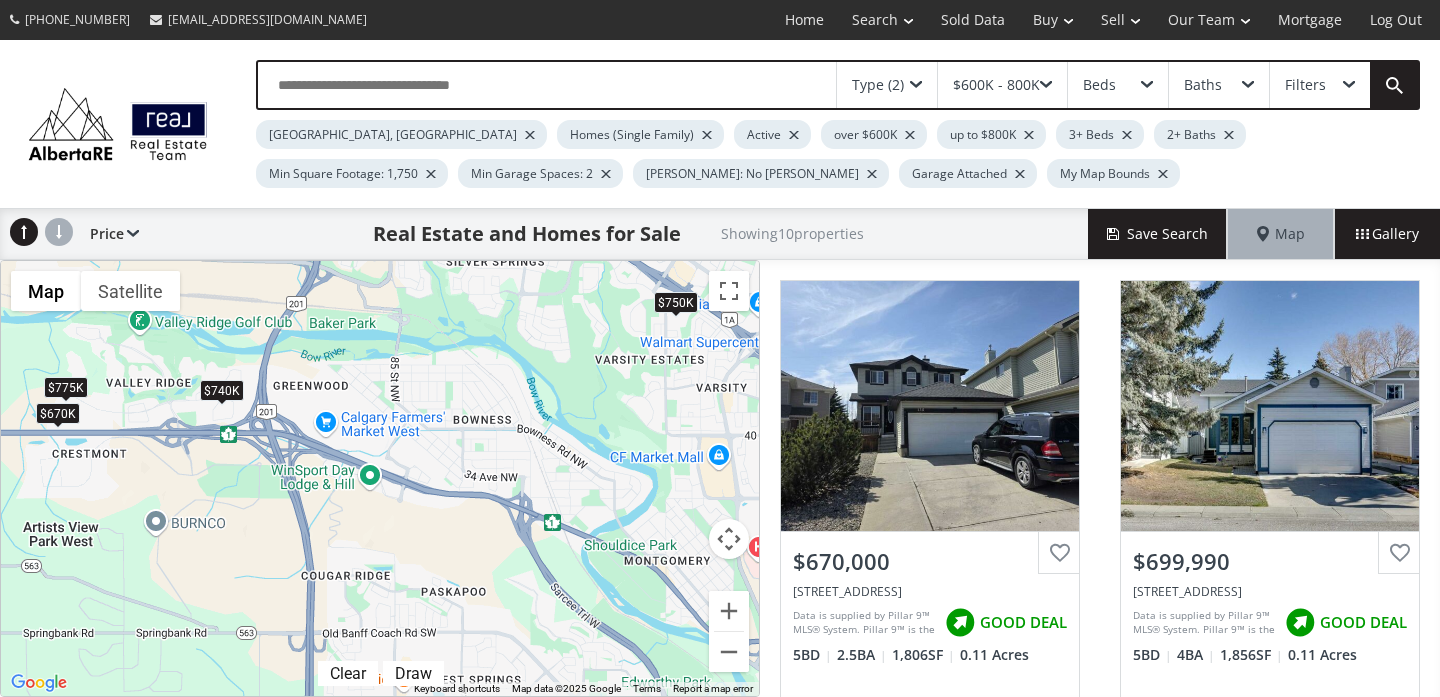 drag, startPoint x: 581, startPoint y: 570, endPoint x: 521, endPoint y: 428, distance: 154.15576 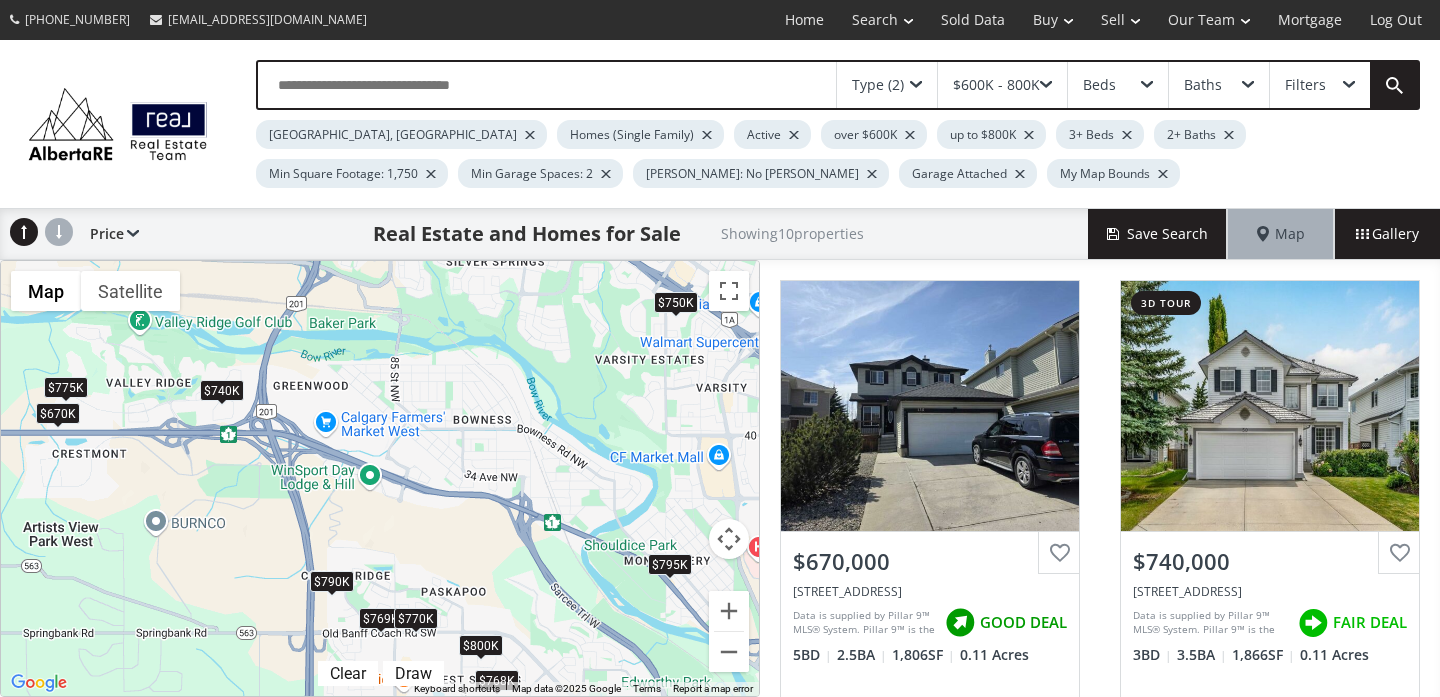 click on "$795K" at bounding box center [670, 563] 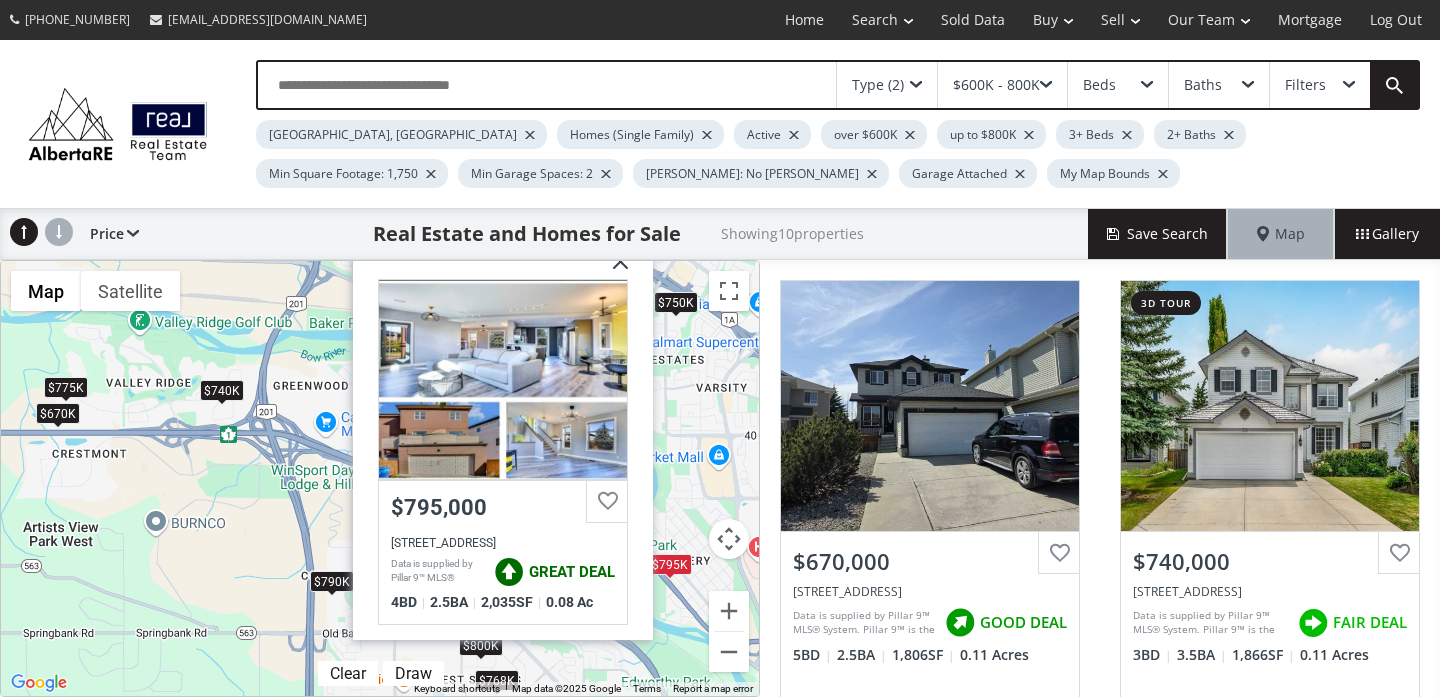 click at bounding box center (613, 268) 